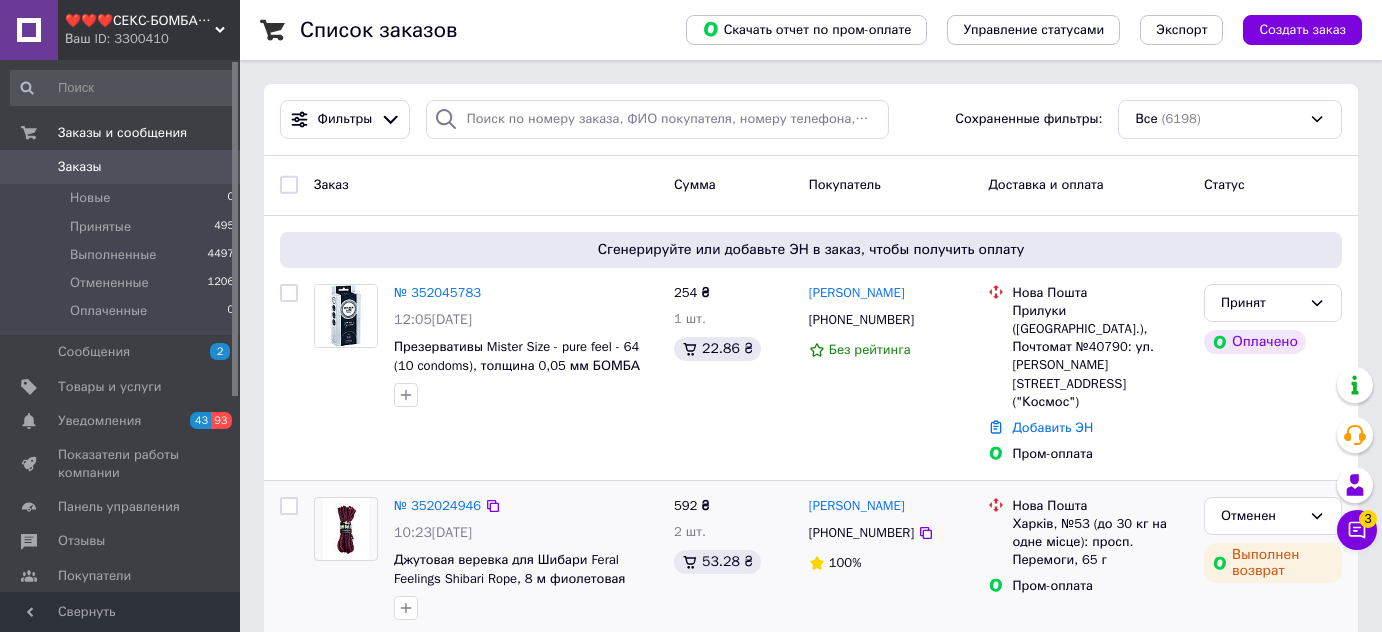 scroll, scrollTop: 0, scrollLeft: 0, axis: both 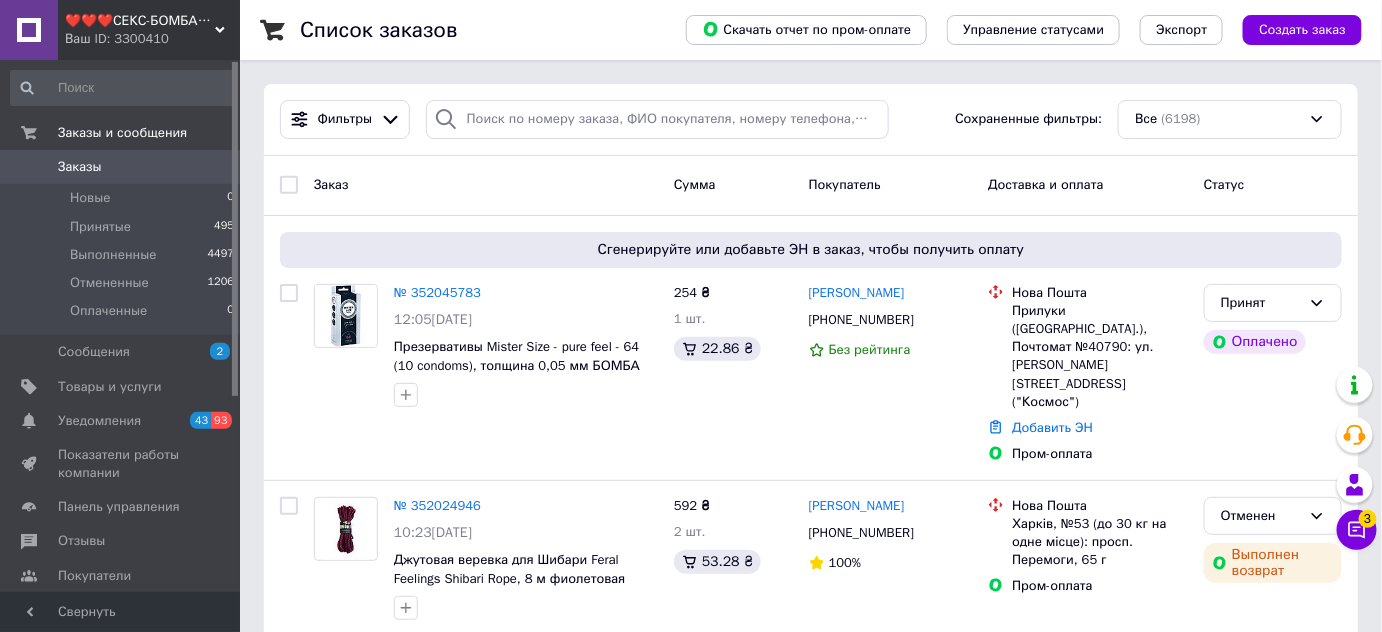 click on "❤️❤️❤️СЕКС-БОМБА❤️❤️❤️" at bounding box center (140, 21) 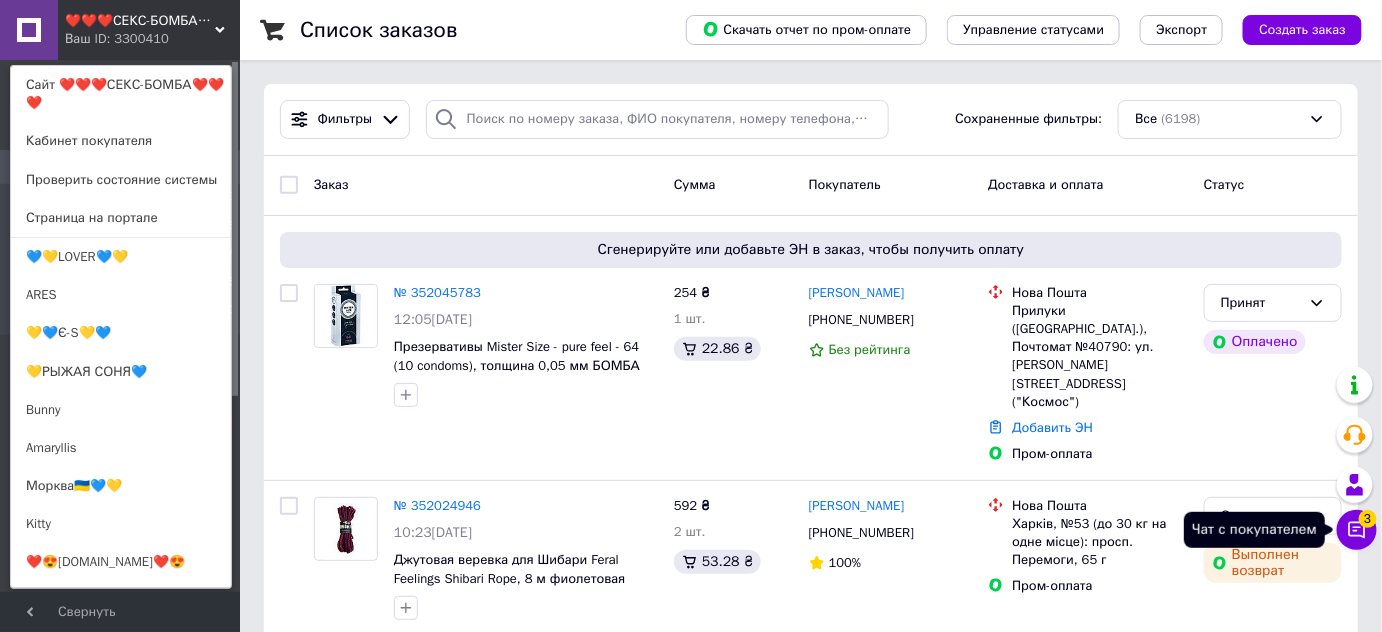 click on "Чат с покупателем 3" at bounding box center (1357, 530) 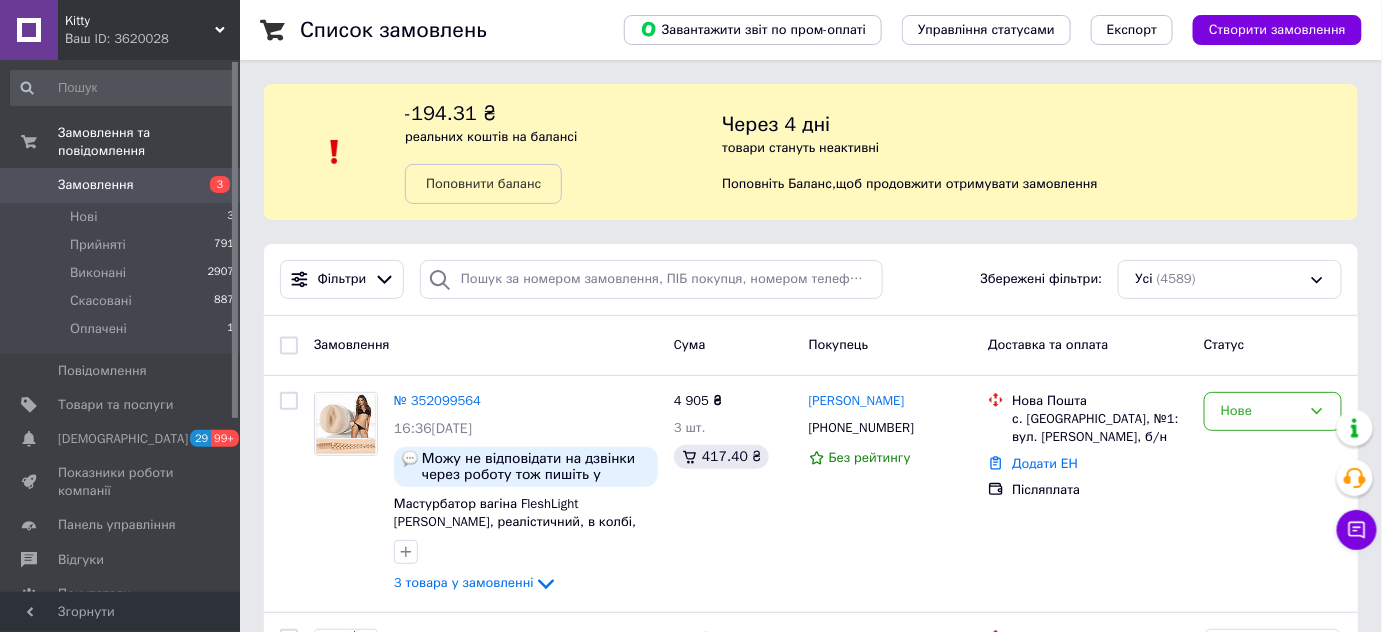 scroll, scrollTop: 90, scrollLeft: 0, axis: vertical 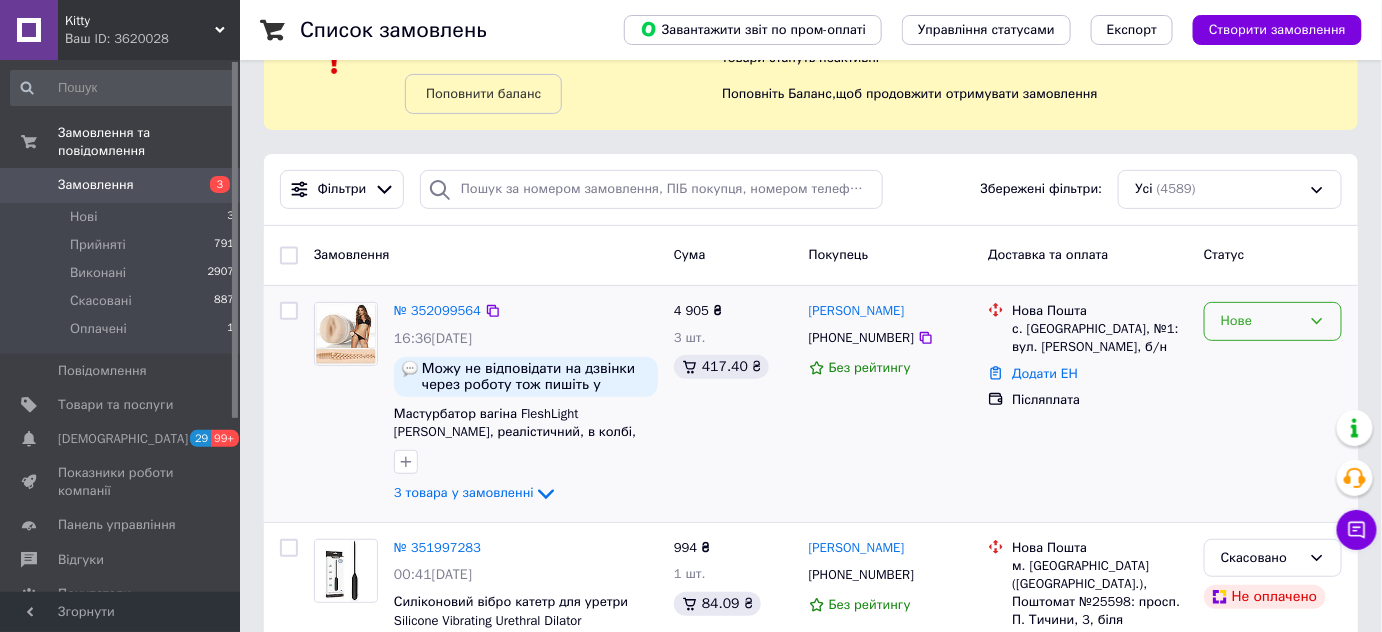 click on "Нове" at bounding box center [1261, 321] 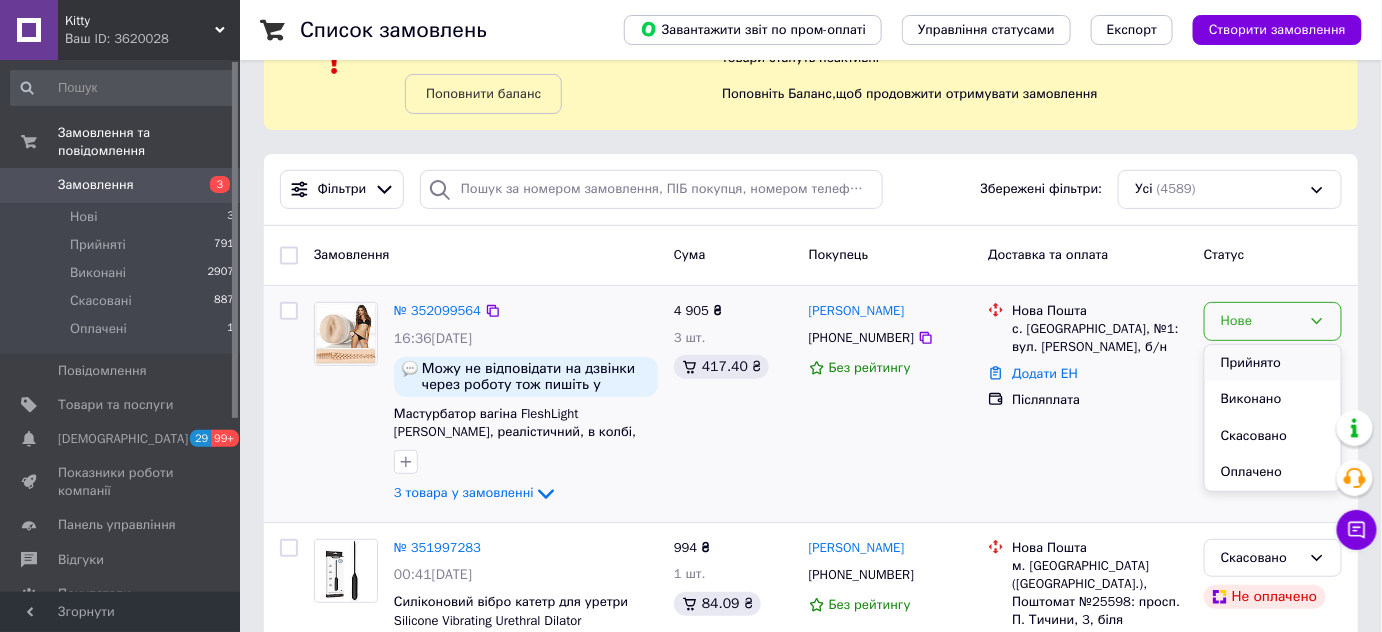 click on "Прийнято" at bounding box center [1273, 363] 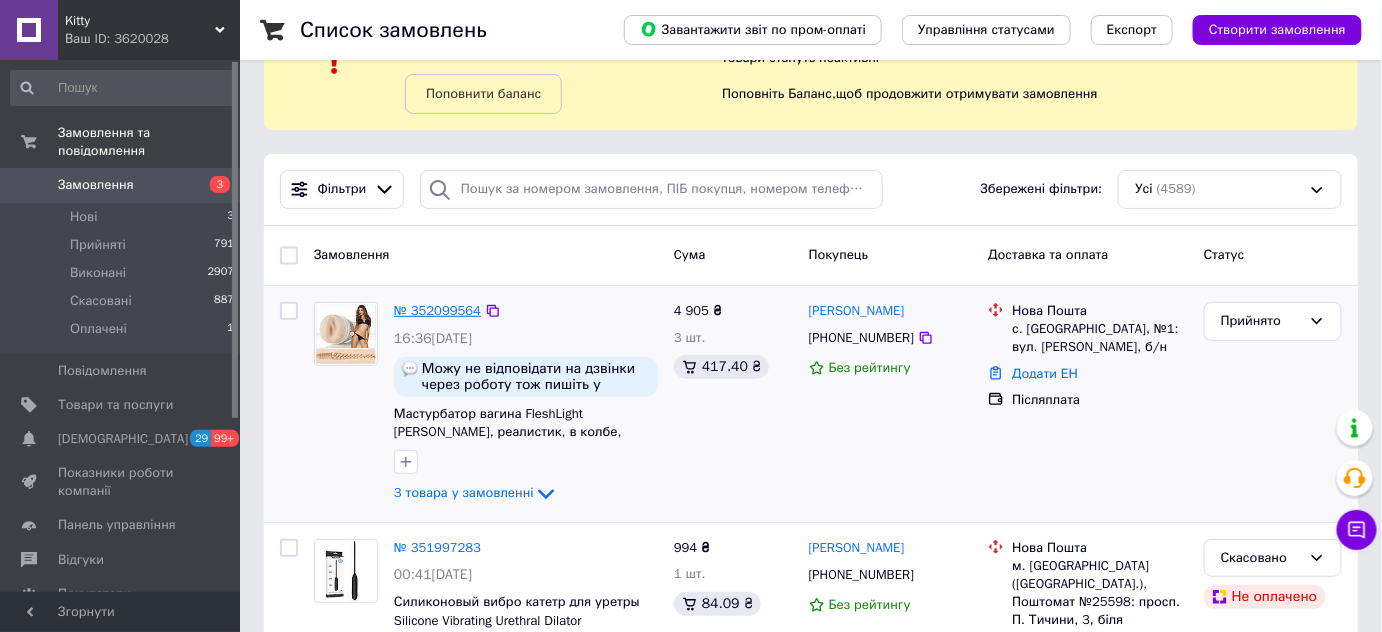 click on "№ 352099564" at bounding box center [437, 310] 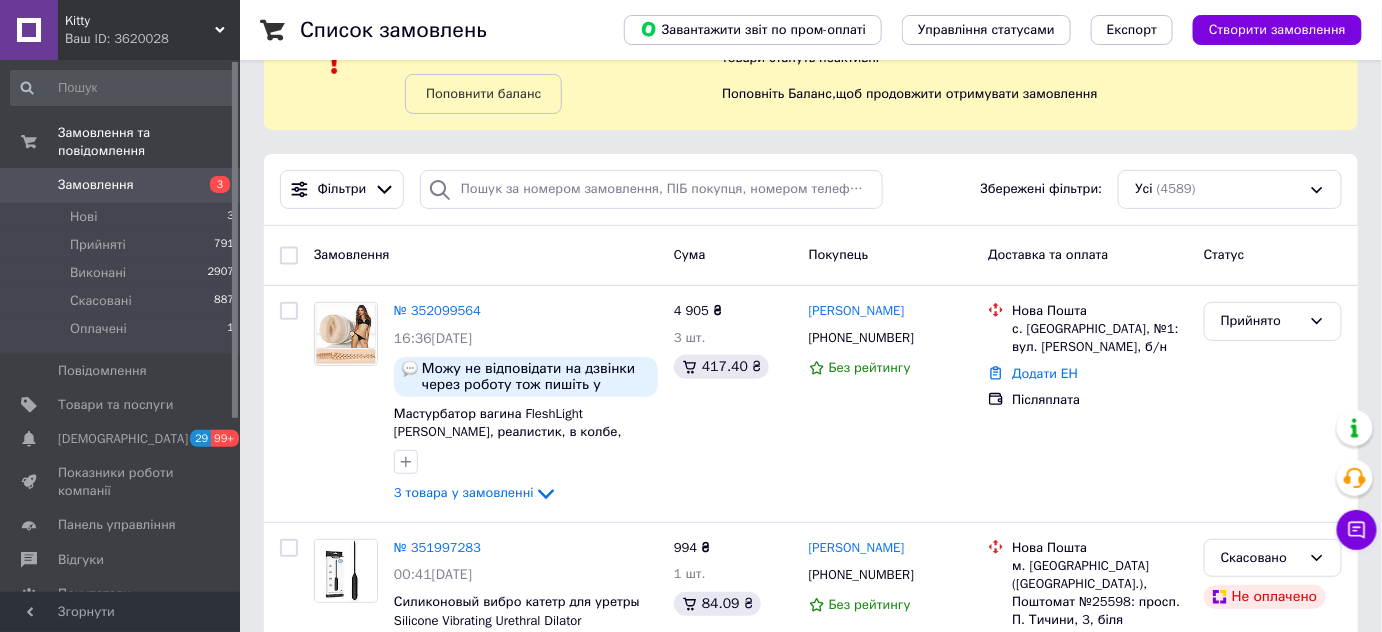click 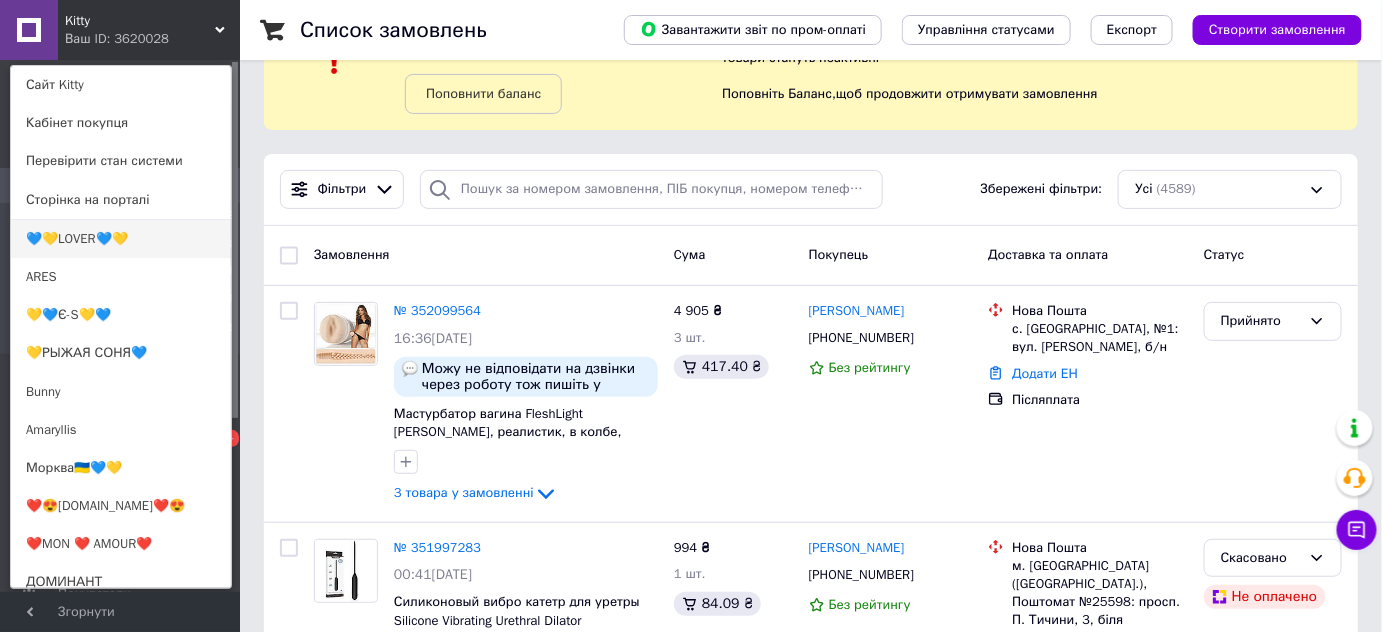 click on "💙💛LOVER💙💛" at bounding box center [121, 239] 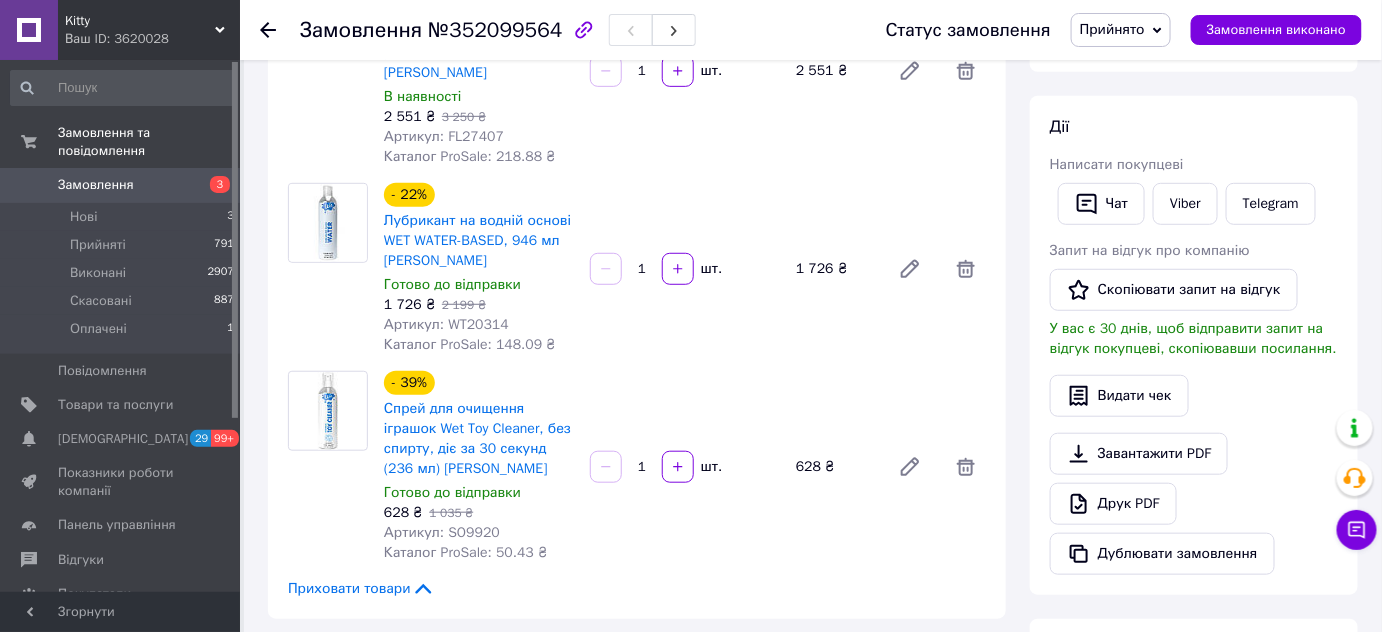 scroll, scrollTop: 272, scrollLeft: 0, axis: vertical 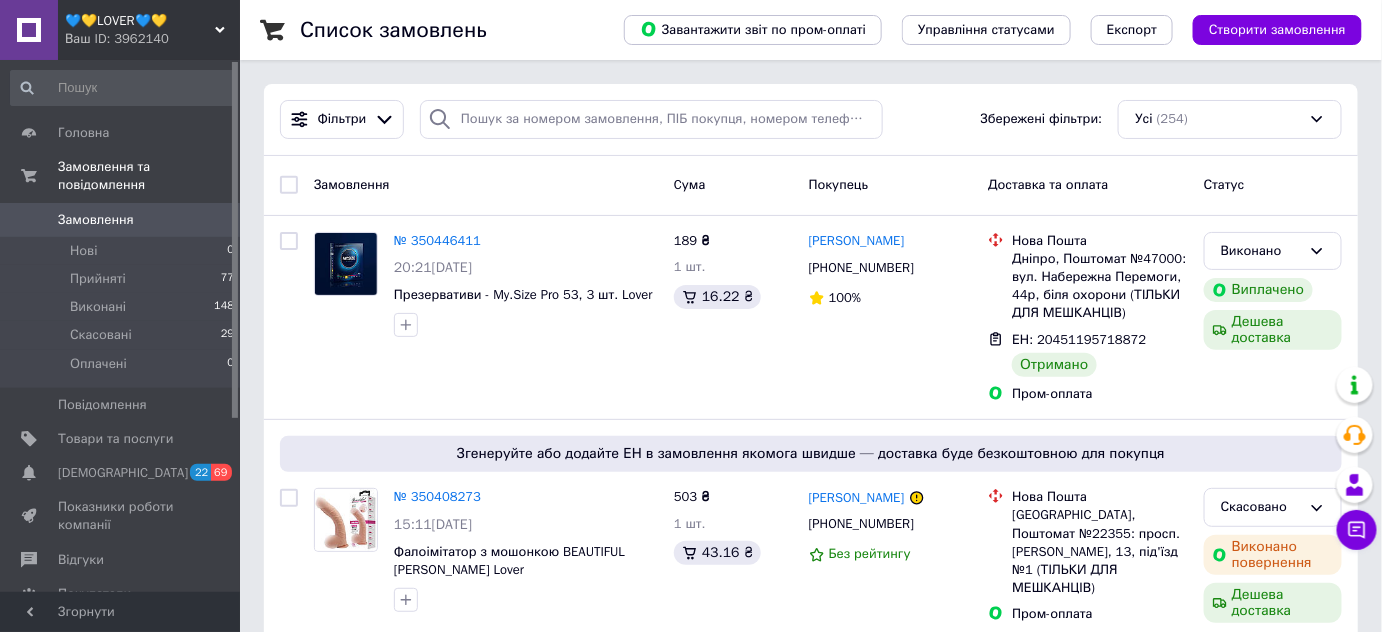 click on "Ваш ID: 3962140" at bounding box center [152, 39] 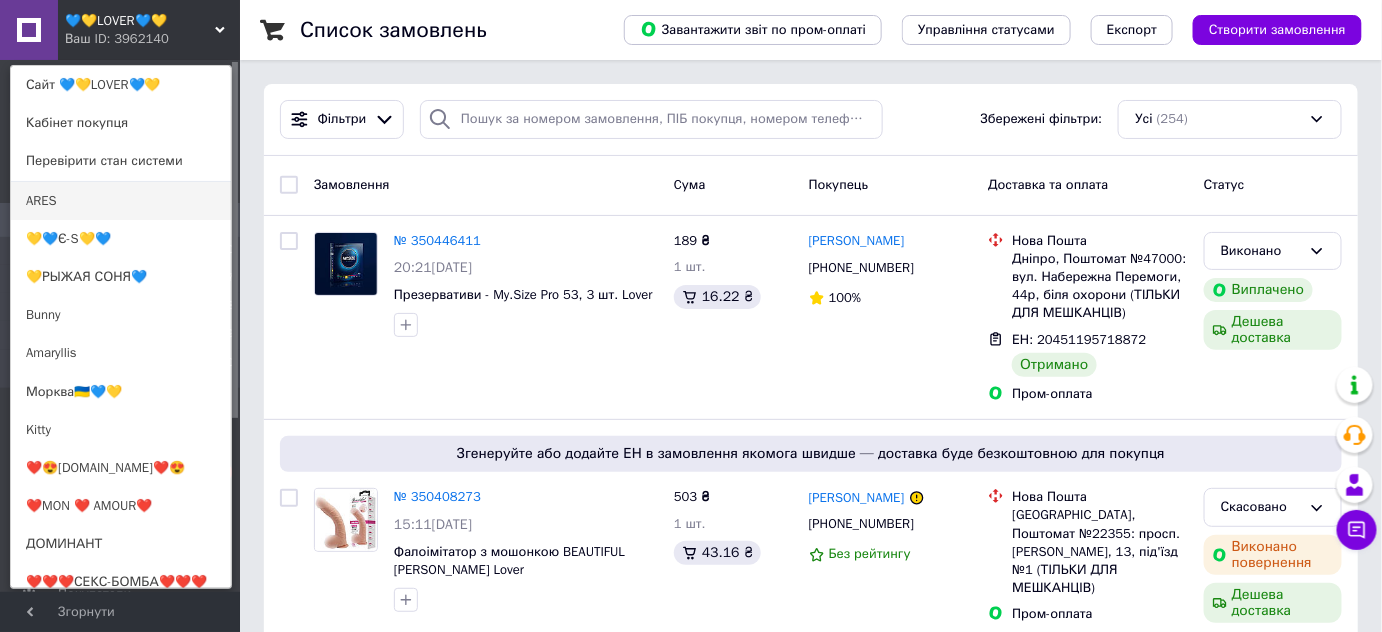 click on "ARES" at bounding box center [121, 201] 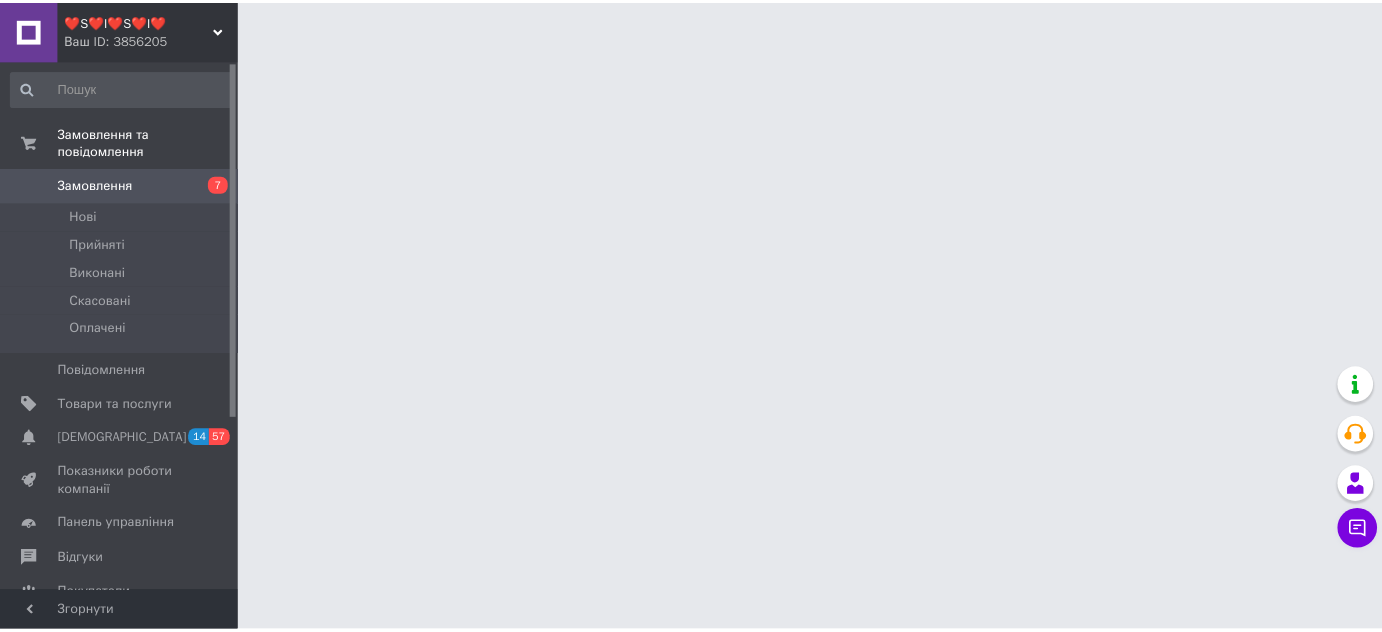 scroll, scrollTop: 0, scrollLeft: 0, axis: both 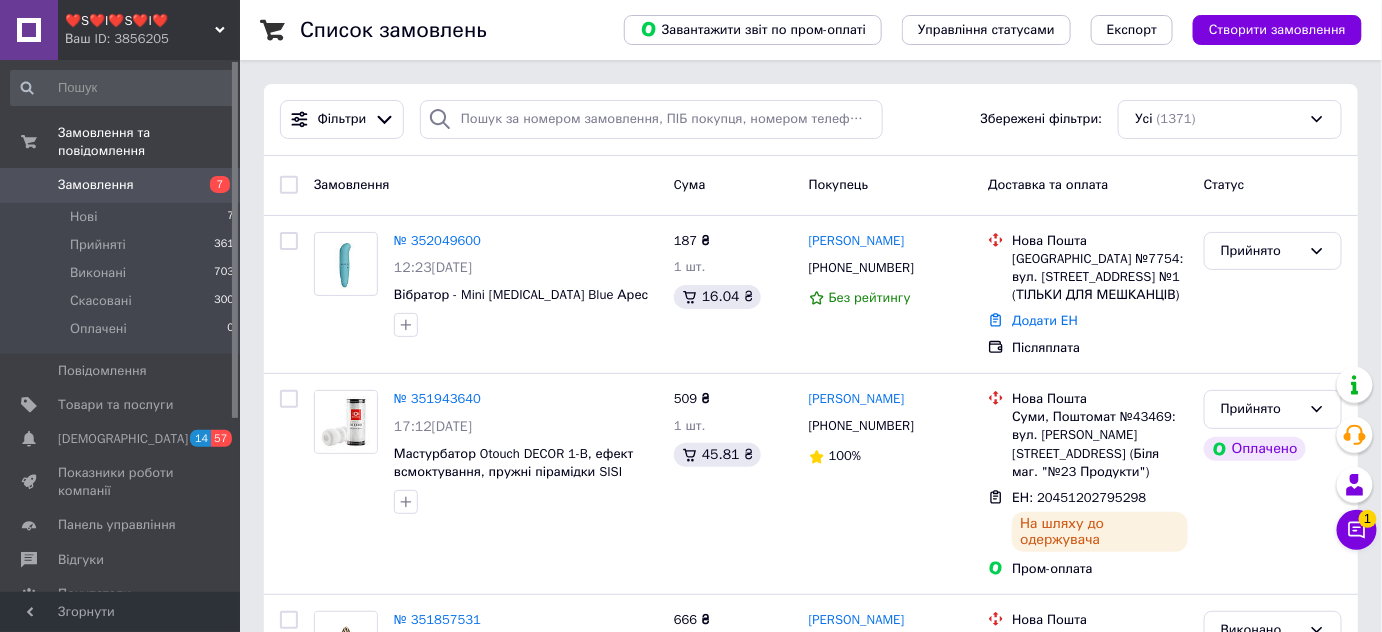 click 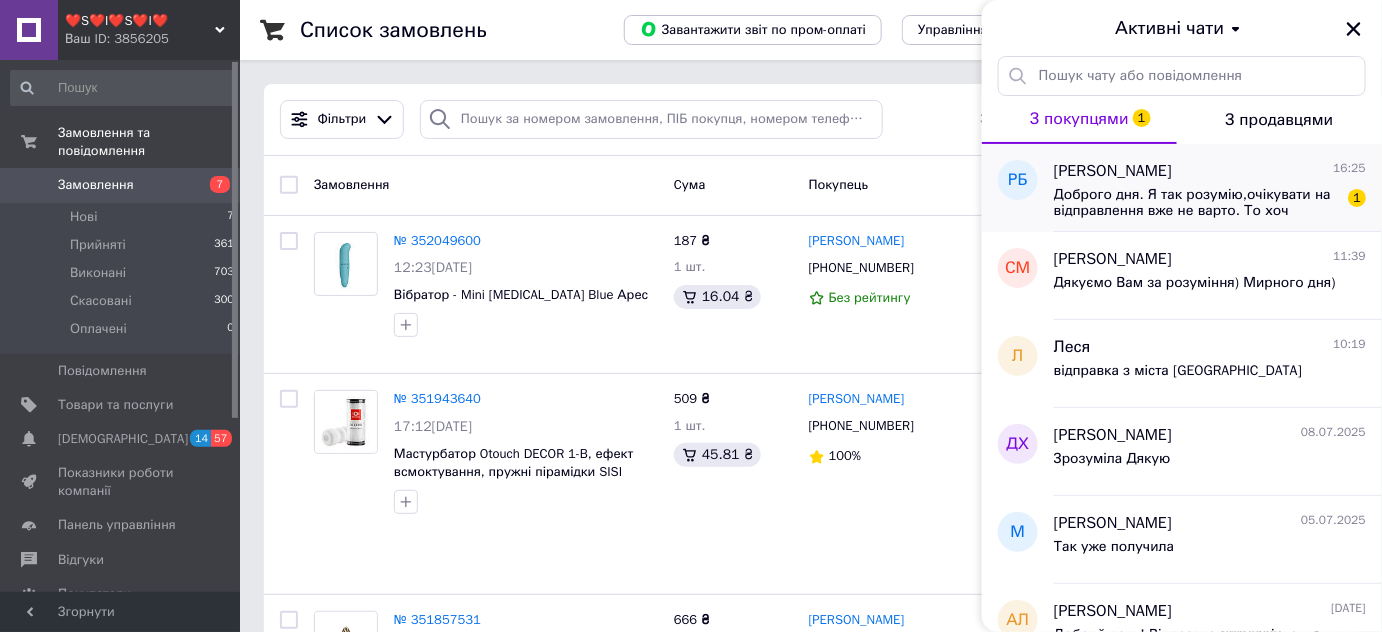 click on "Доброго дня. Я так розумію,очікувати на відправлення вже не варто. То хоч відмініть замовоення щоб мені повернули кошти" at bounding box center [1196, 203] 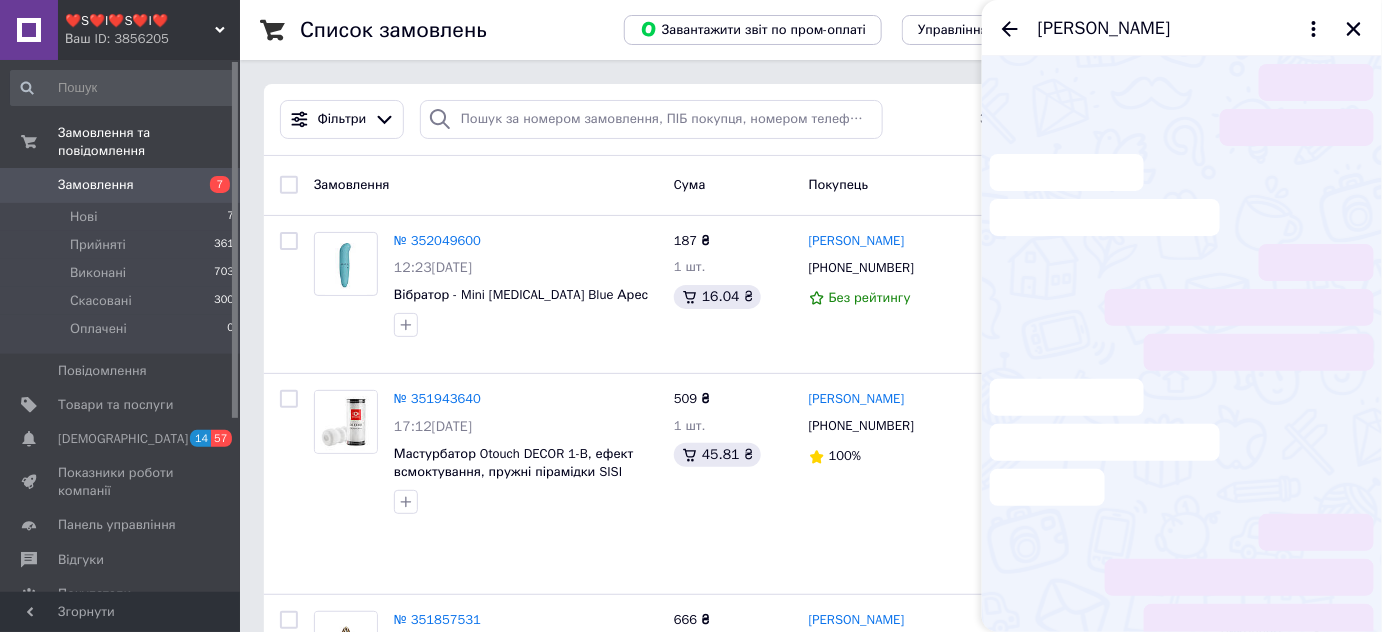 scroll, scrollTop: 254, scrollLeft: 0, axis: vertical 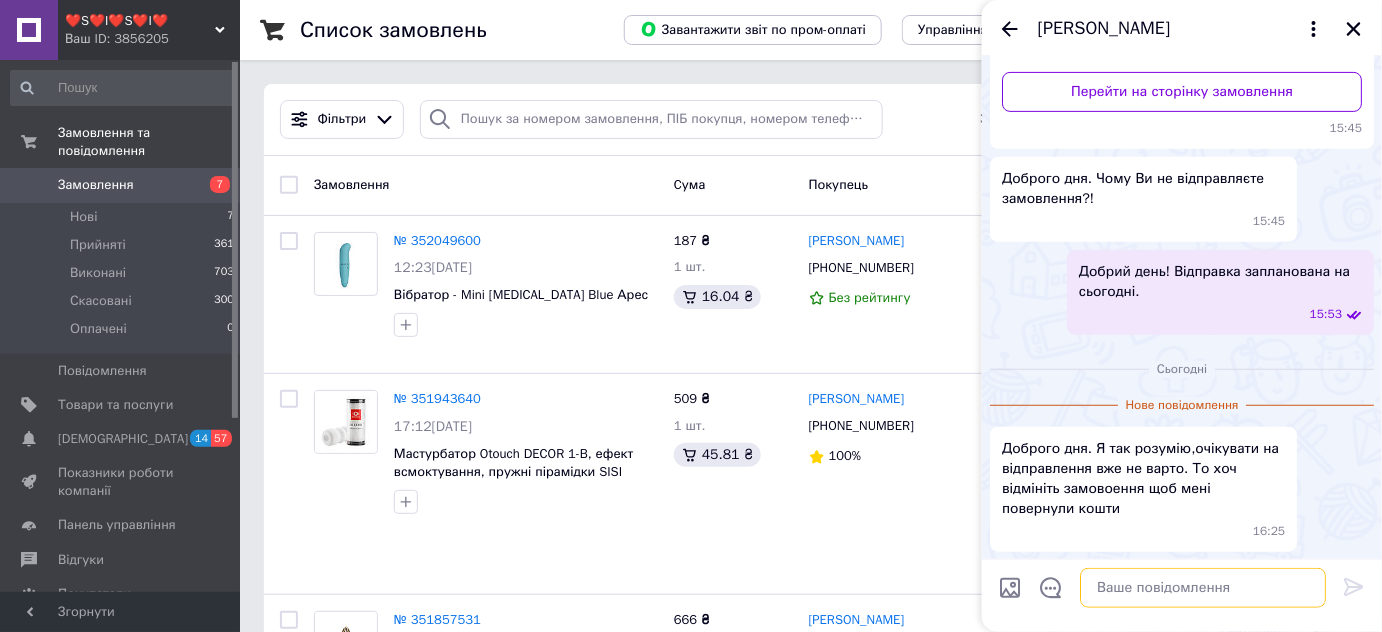 click at bounding box center [1203, 588] 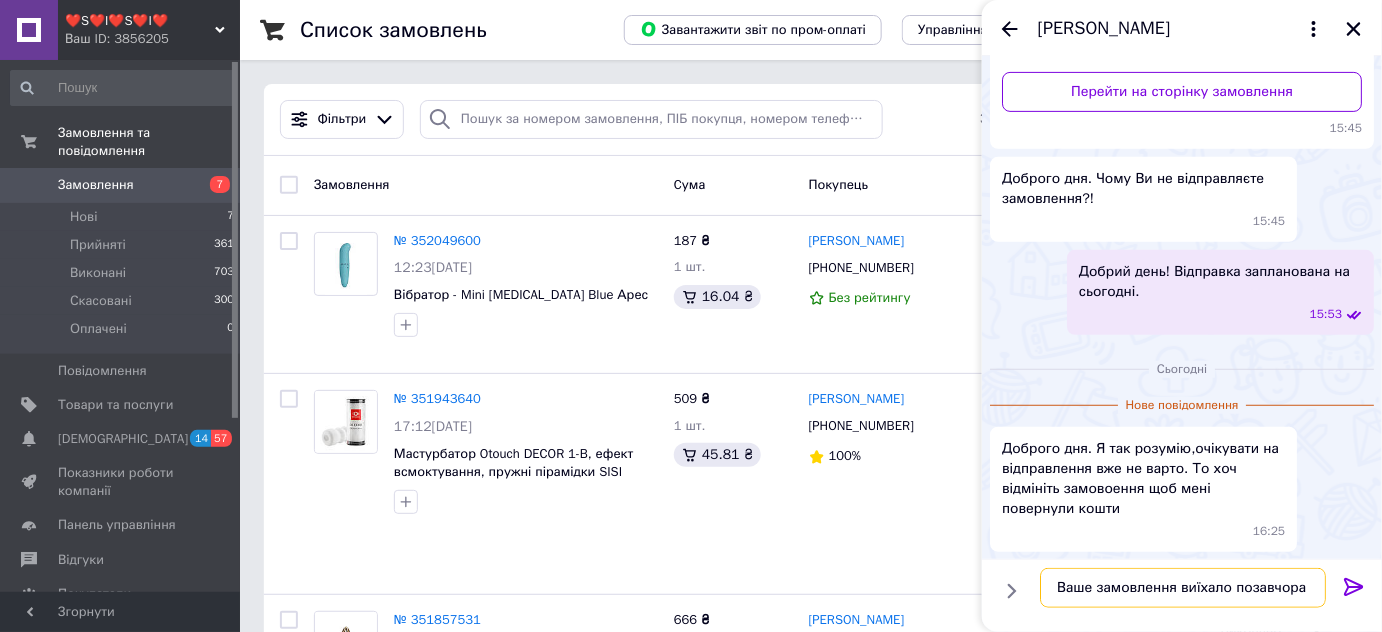 click on "Ваше замовлення виїхало позавчора" at bounding box center (1183, 588) 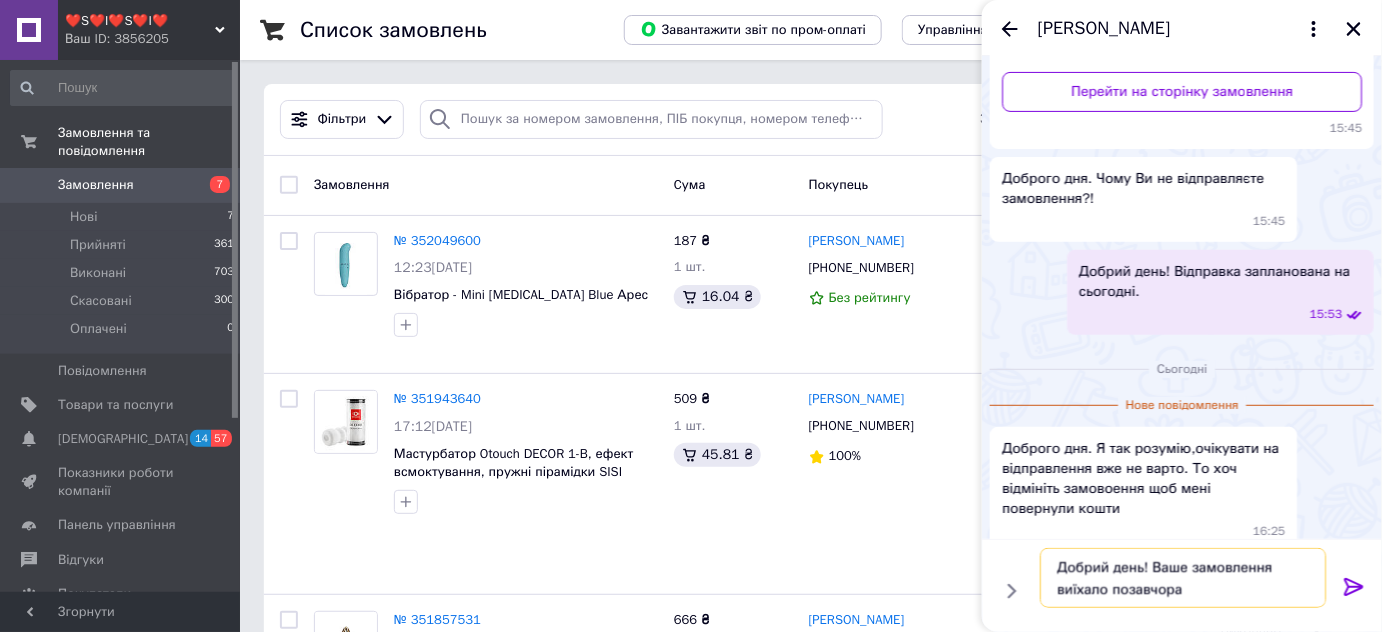 click on "Добрий день! Ваше замовлення виїхало позавчора" at bounding box center [1183, 578] 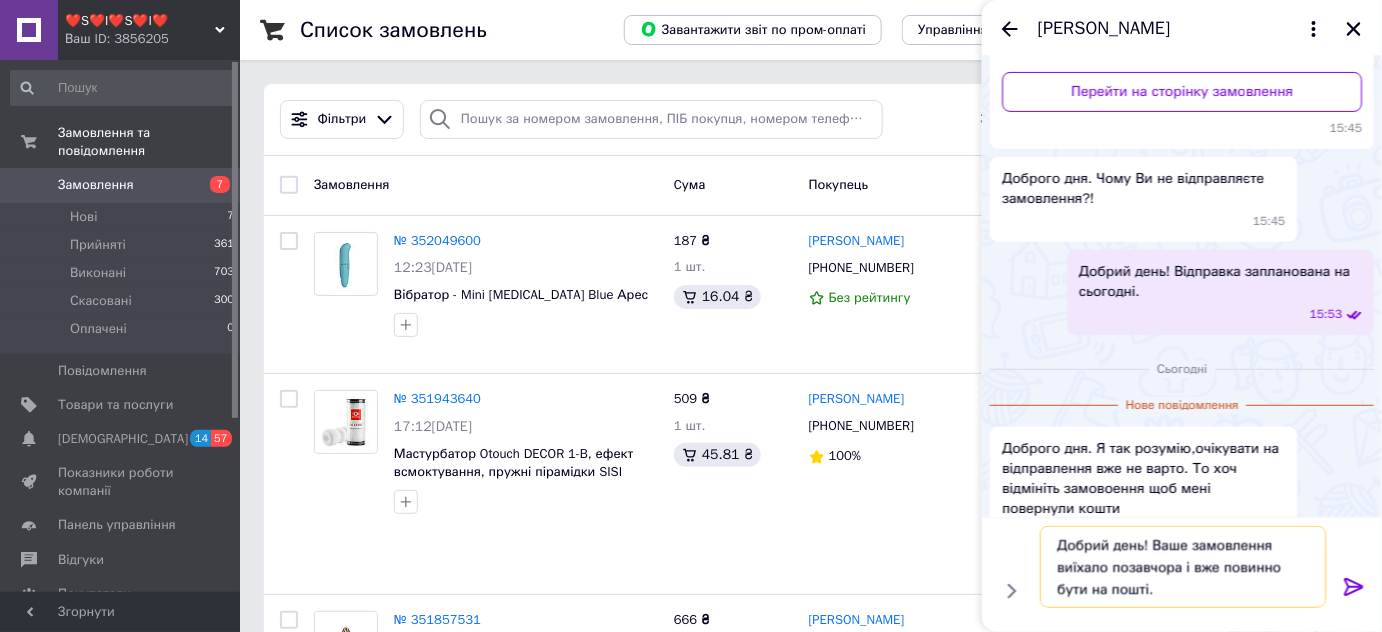 click on "Добрий день! Ваше замовлення виїхало позавчора і вже повинно бути на пошті." at bounding box center (1183, 567) 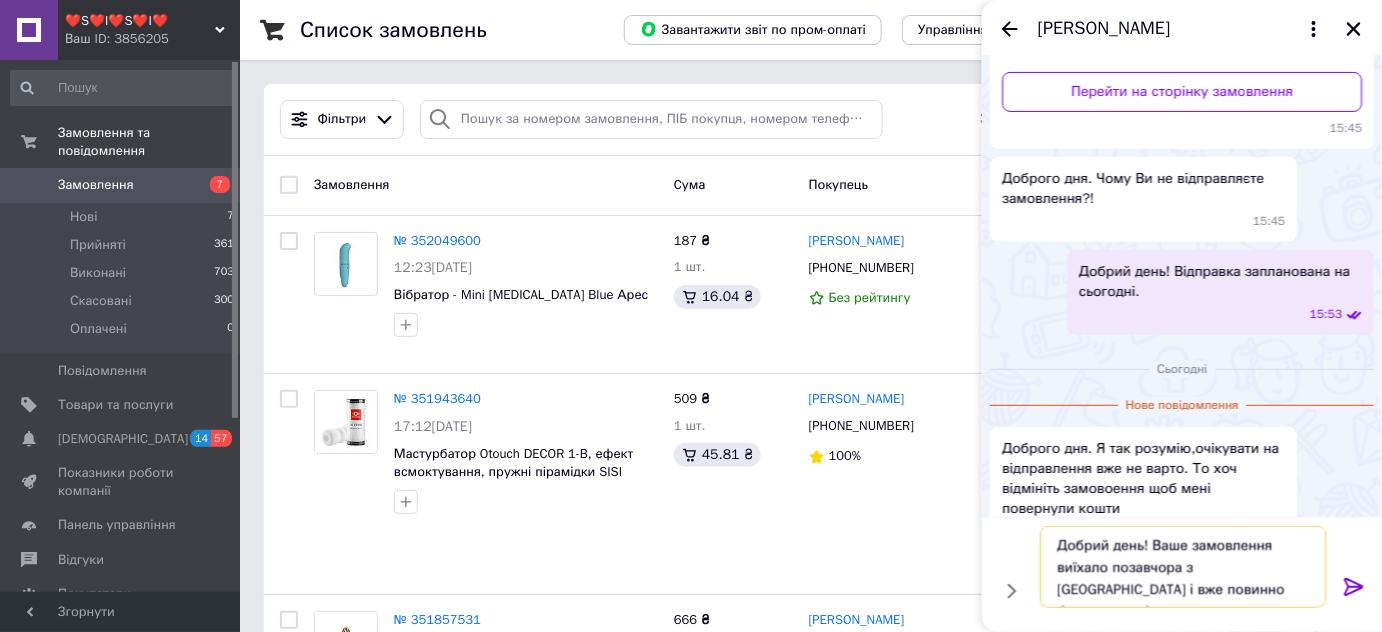 type on "Добрий день! Ваше замовлення виїхало позавчора з Черкас і вже повинно бути на пошті." 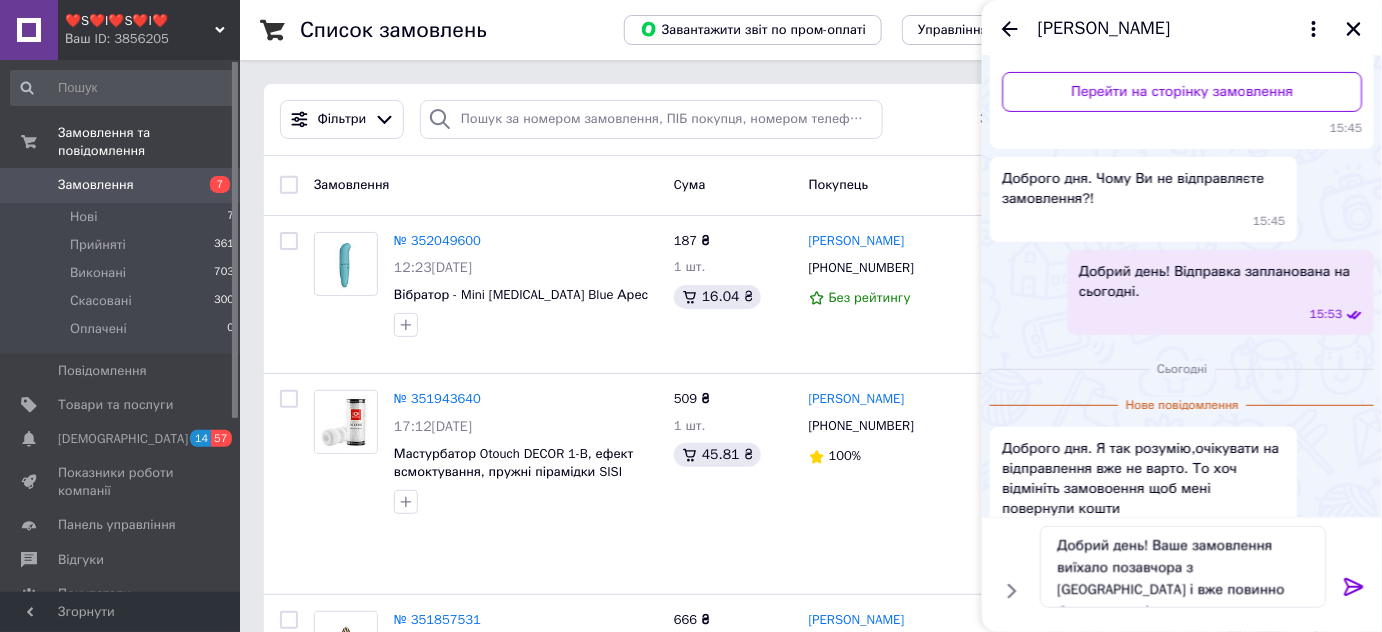 click 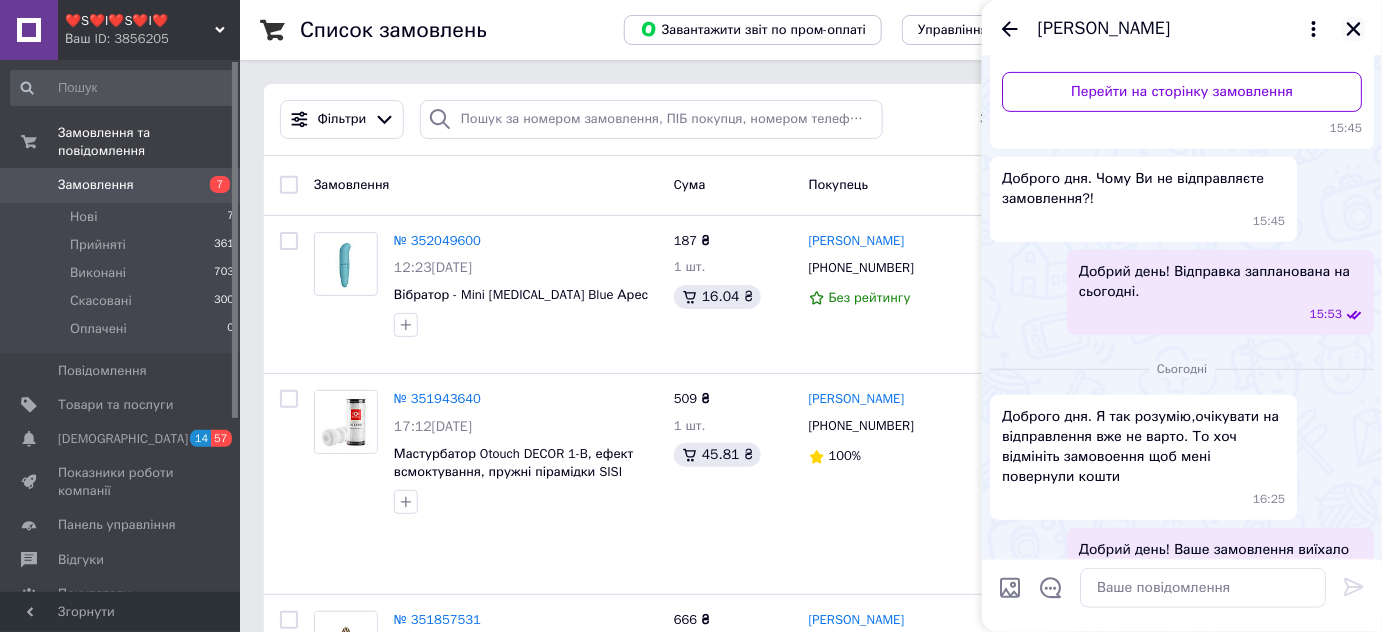 click 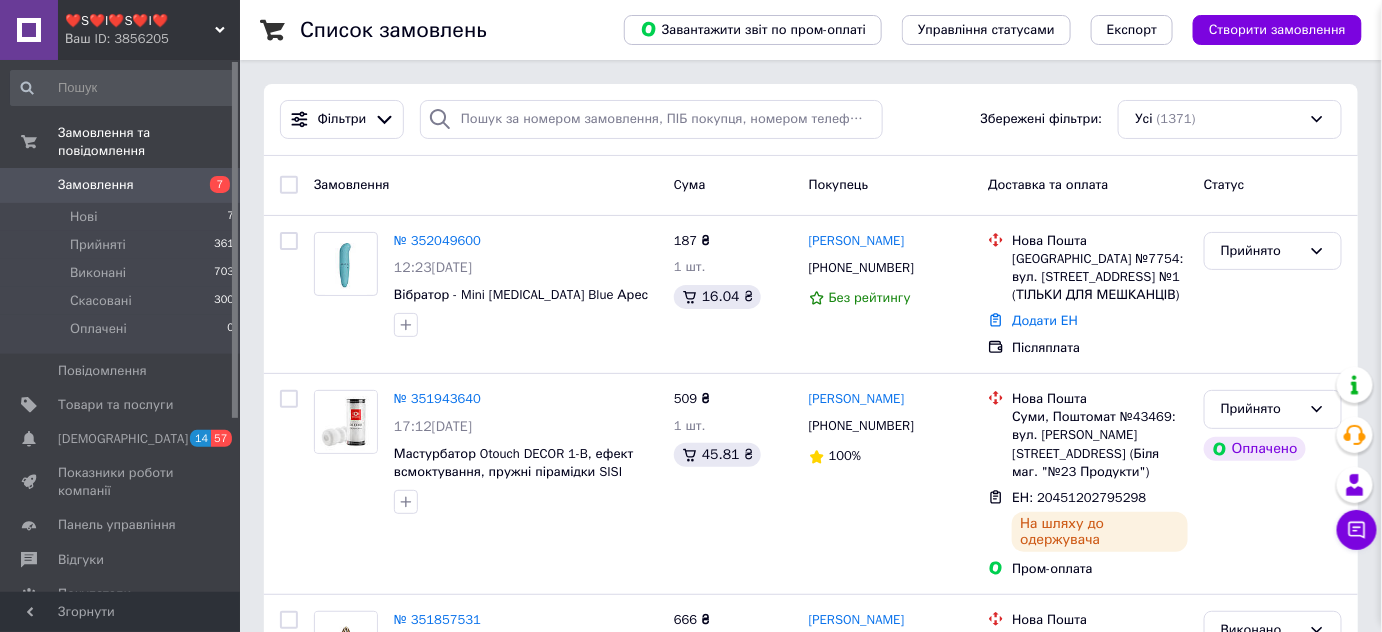 scroll, scrollTop: 336, scrollLeft: 0, axis: vertical 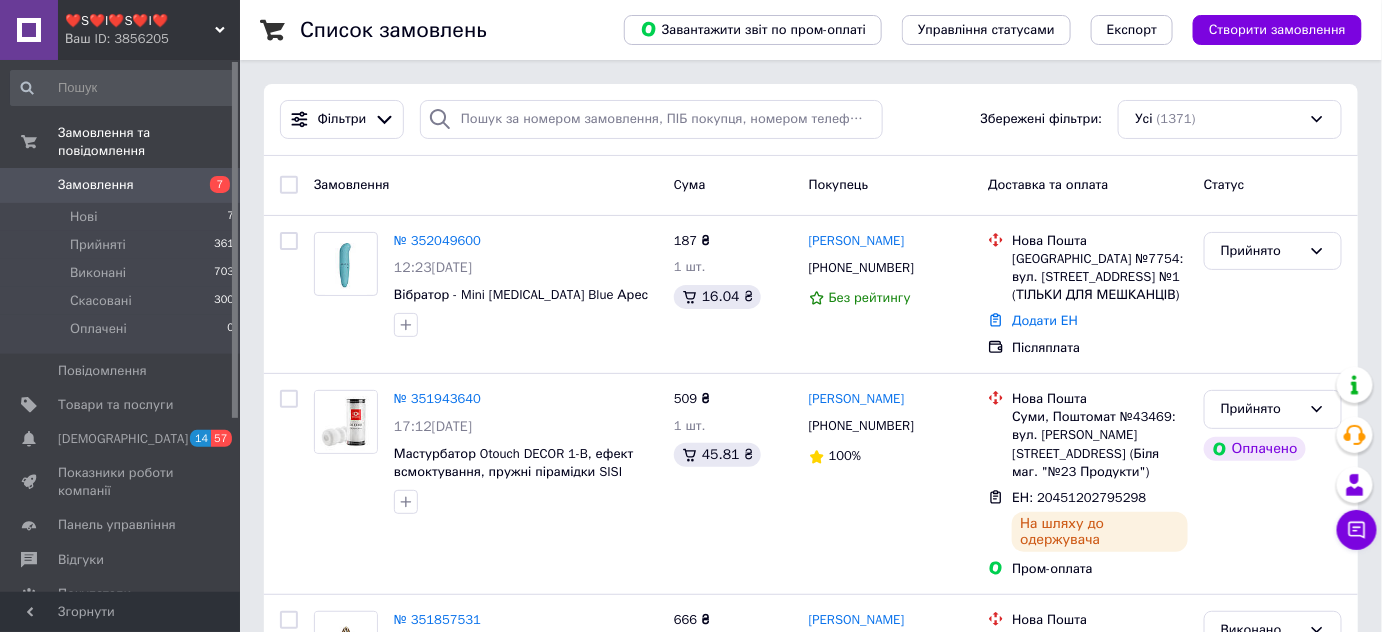 click on "Ваш ID: 3856205" at bounding box center (152, 39) 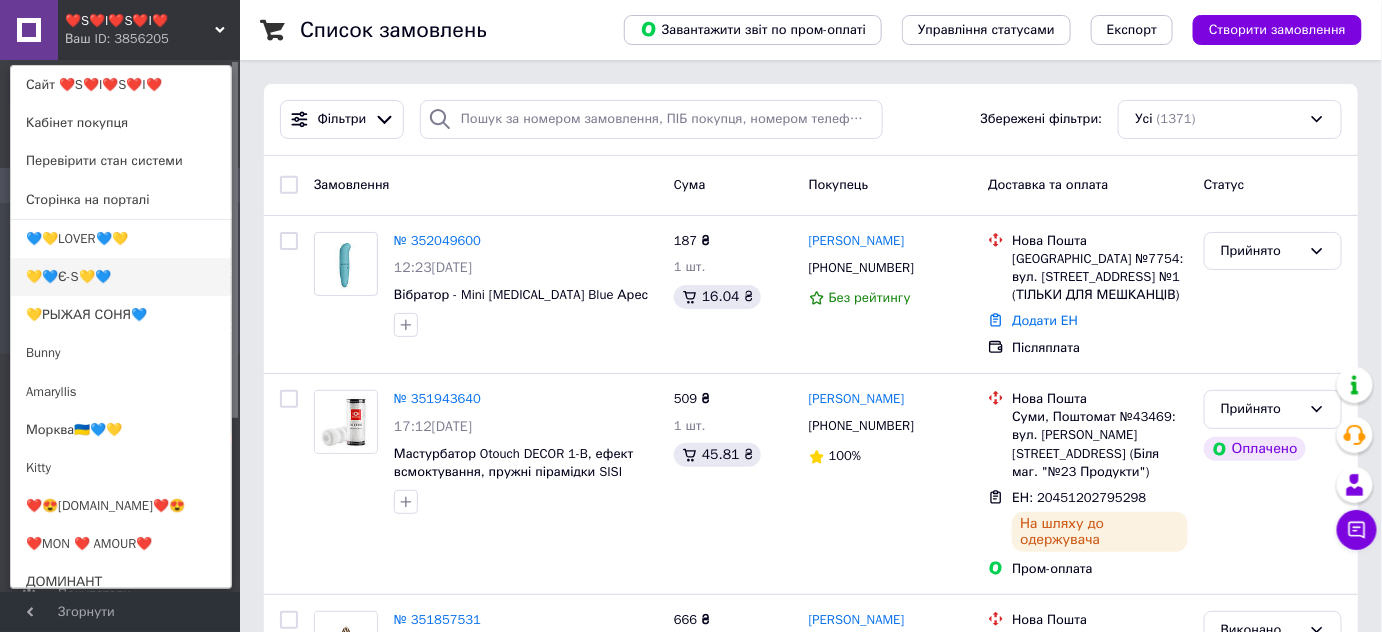click on "💛💙Є-S💛💙" at bounding box center [121, 277] 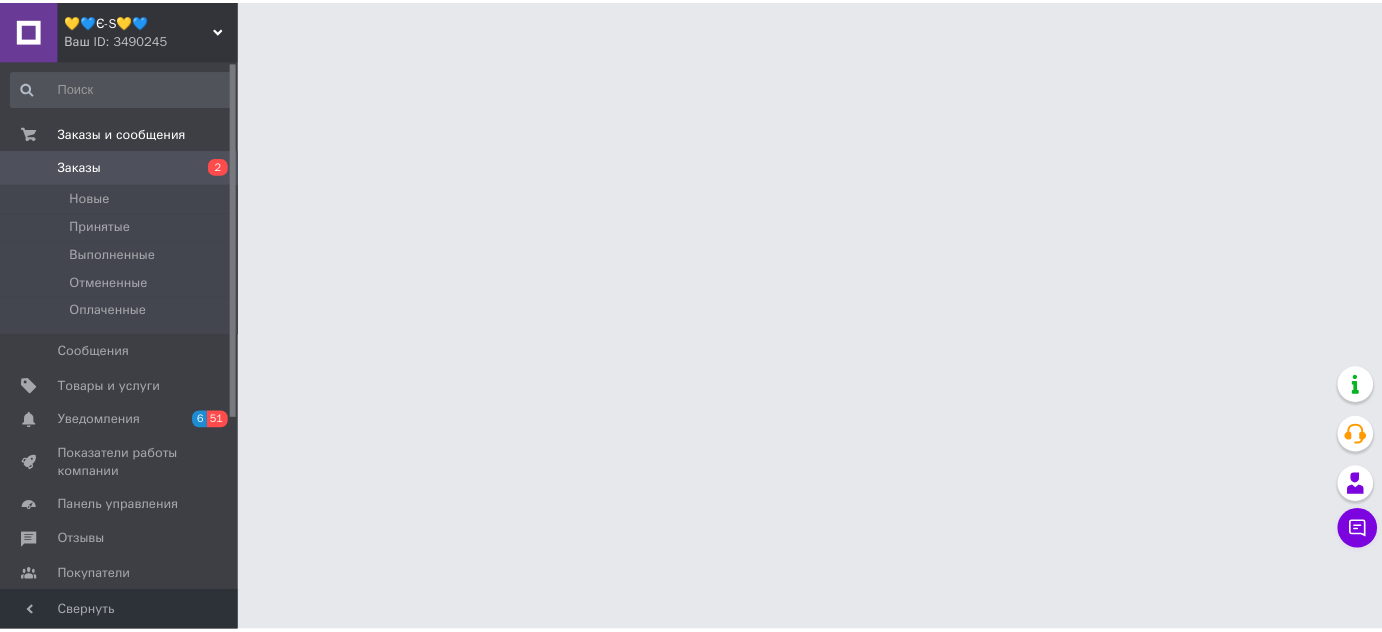 scroll, scrollTop: 0, scrollLeft: 0, axis: both 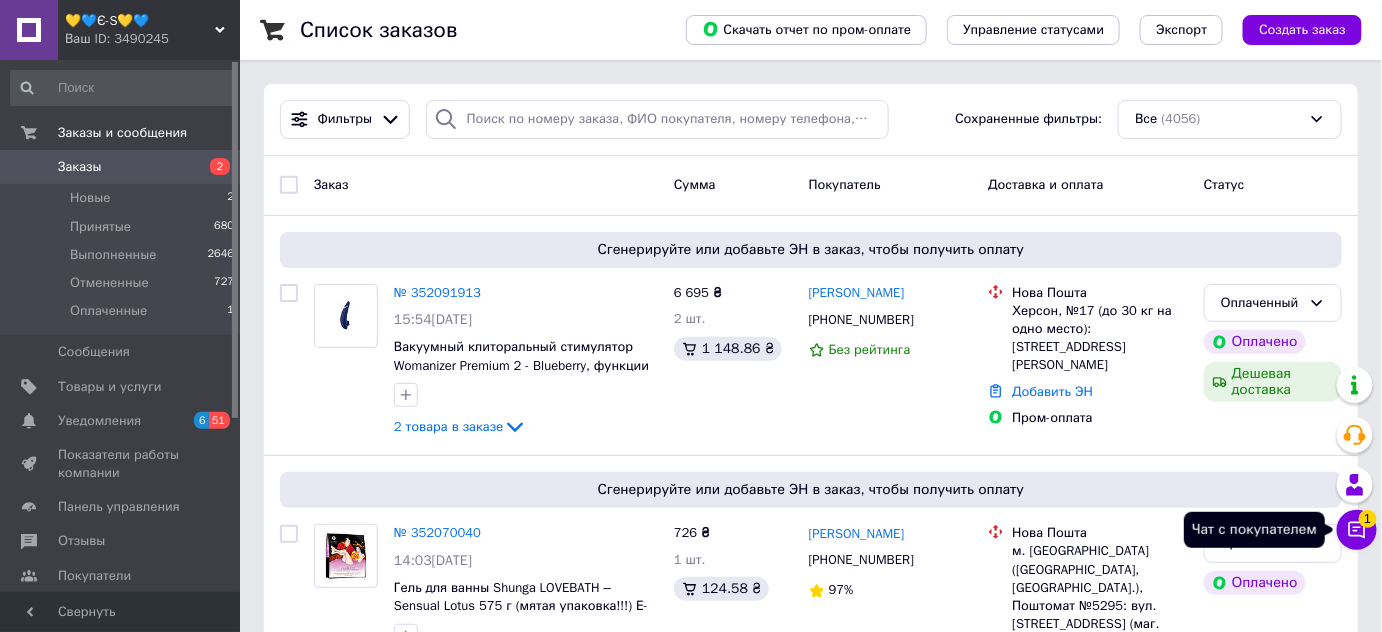 click on "Чат с покупателем 1" at bounding box center (1357, 530) 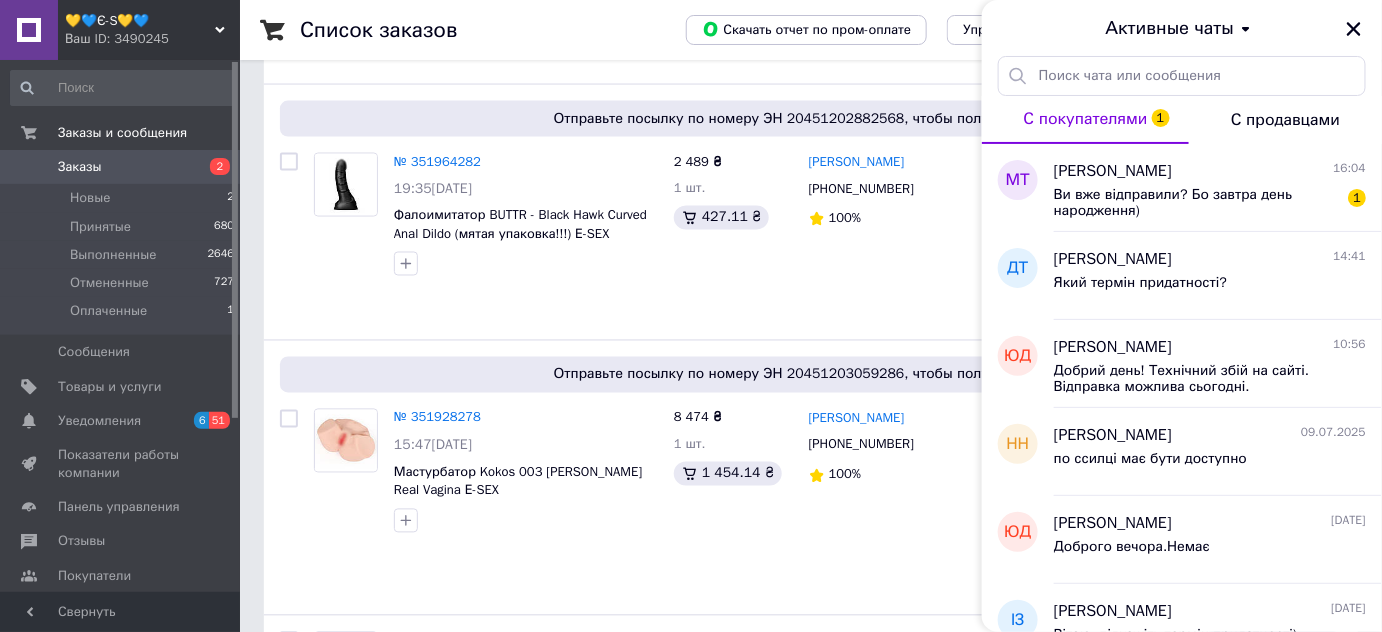 scroll, scrollTop: 1090, scrollLeft: 0, axis: vertical 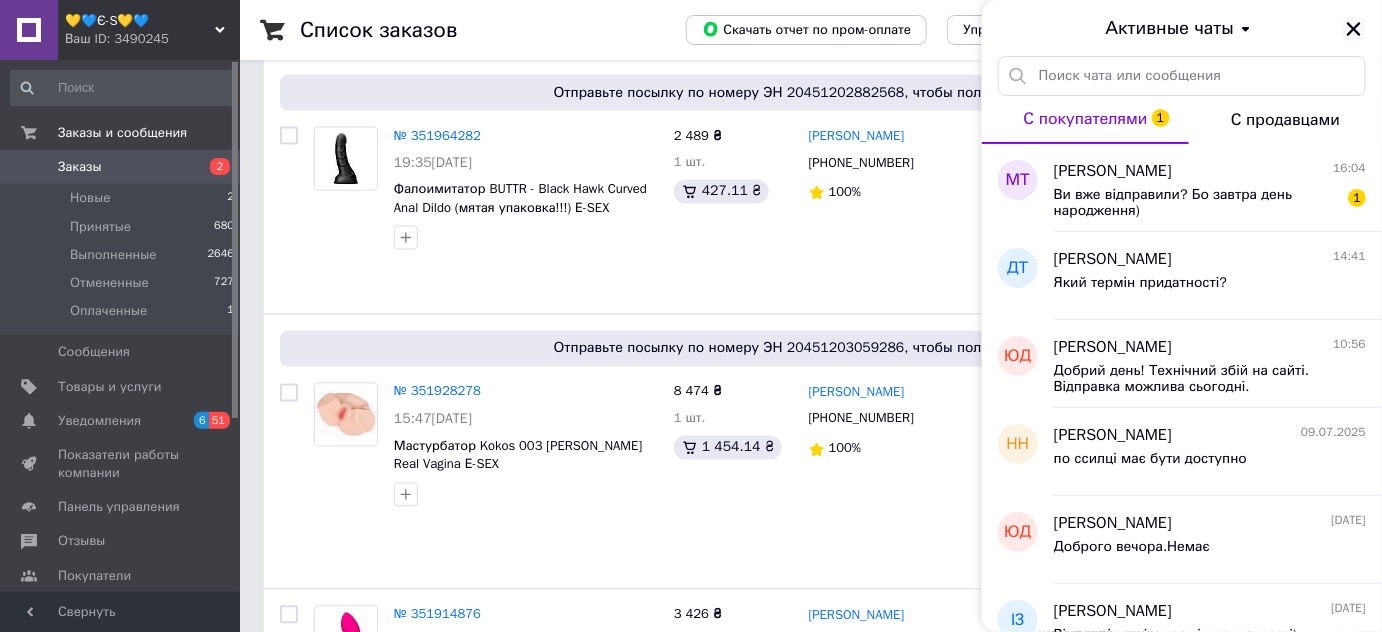 click 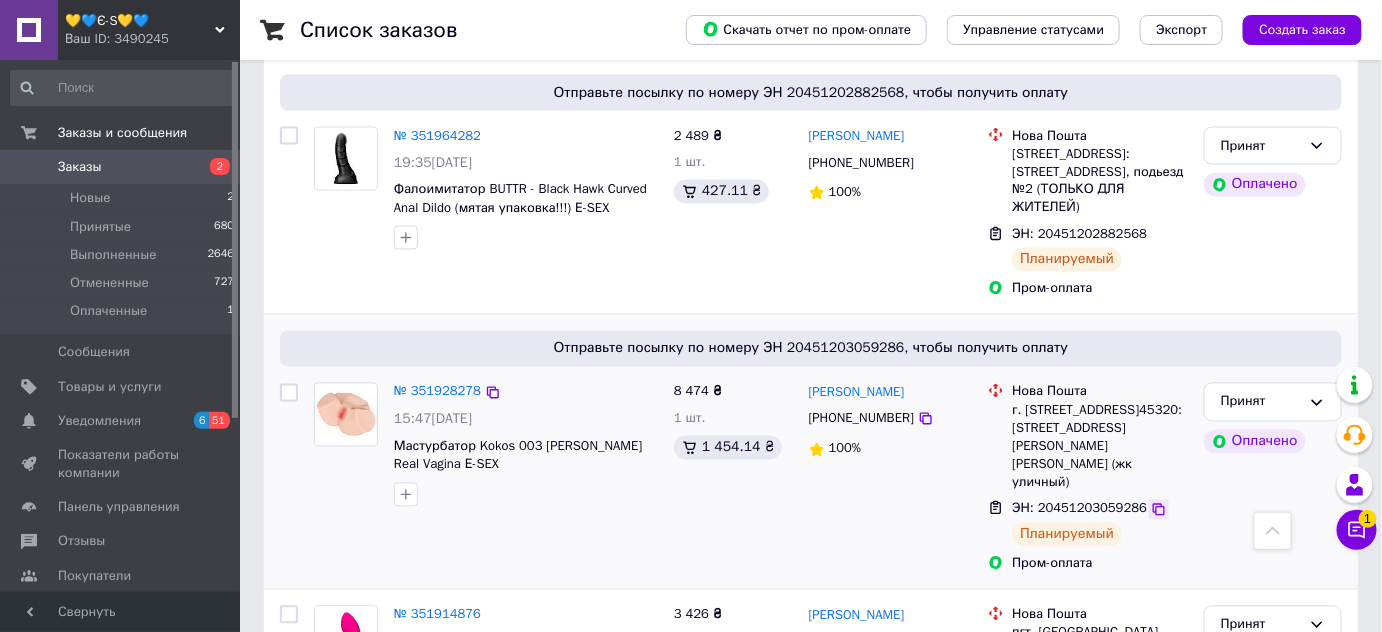 click 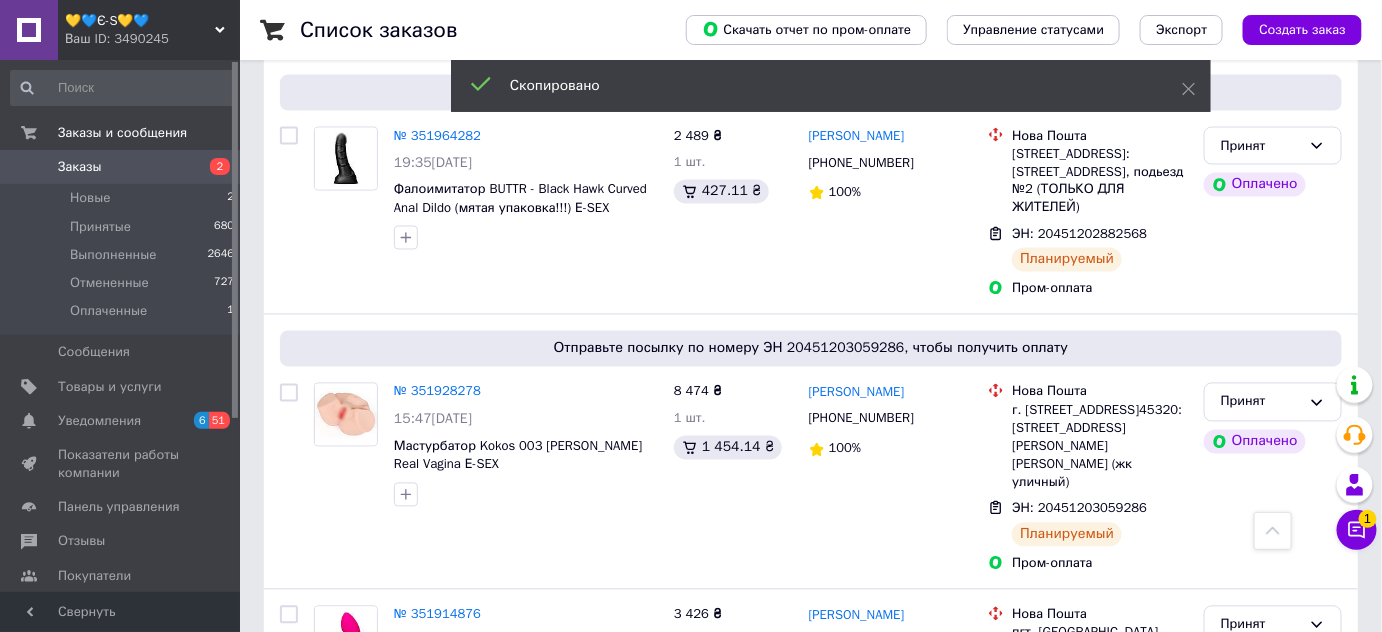 click on "1" at bounding box center (1368, 519) 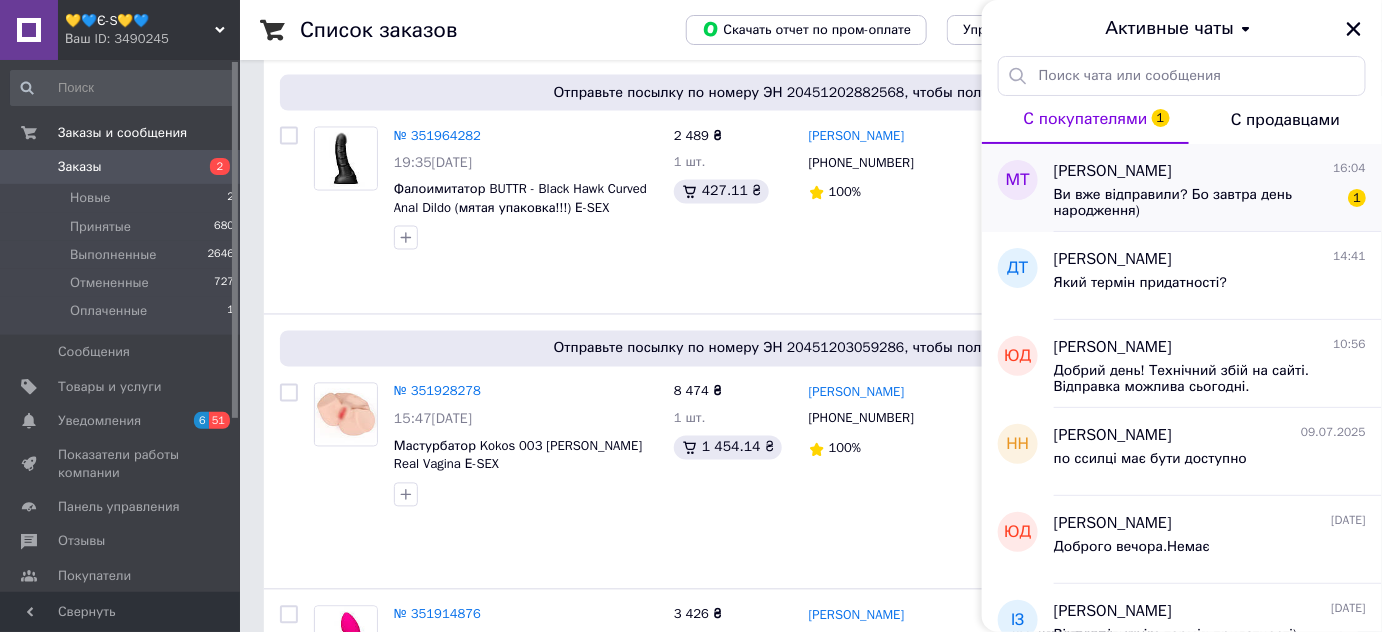 click on "Ви вже відправили? Бо завтра день народження)" at bounding box center [1196, 203] 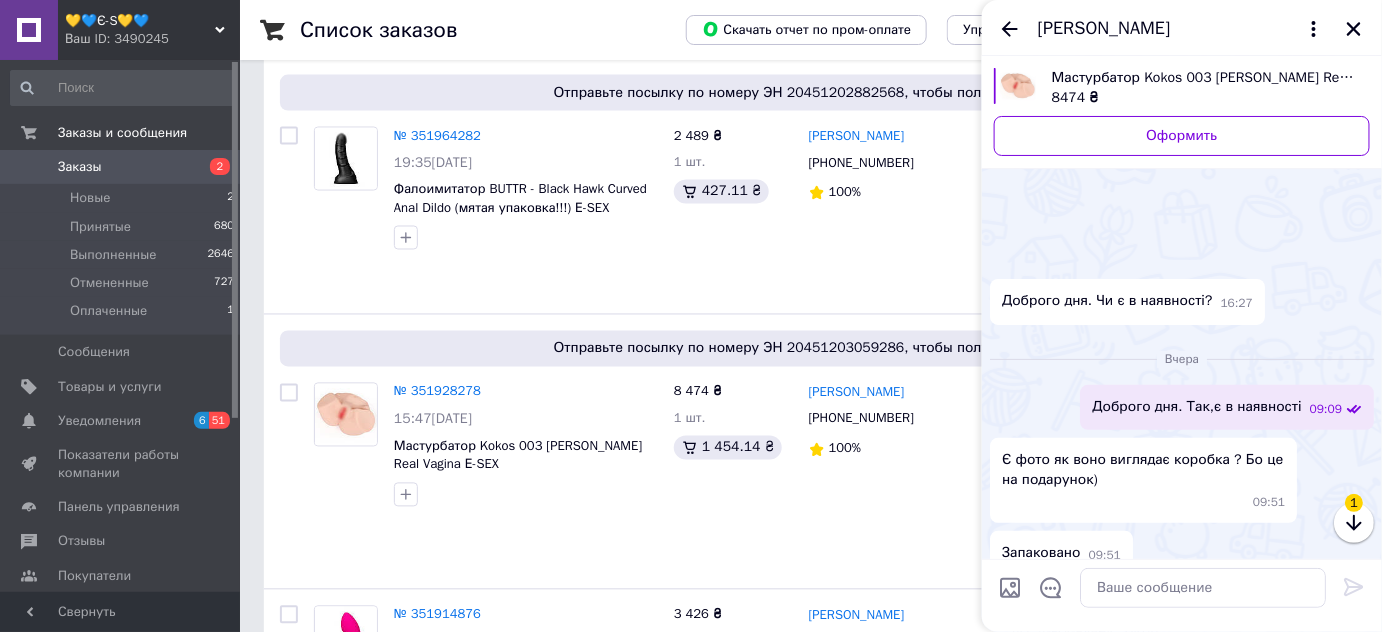 scroll, scrollTop: 2242, scrollLeft: 0, axis: vertical 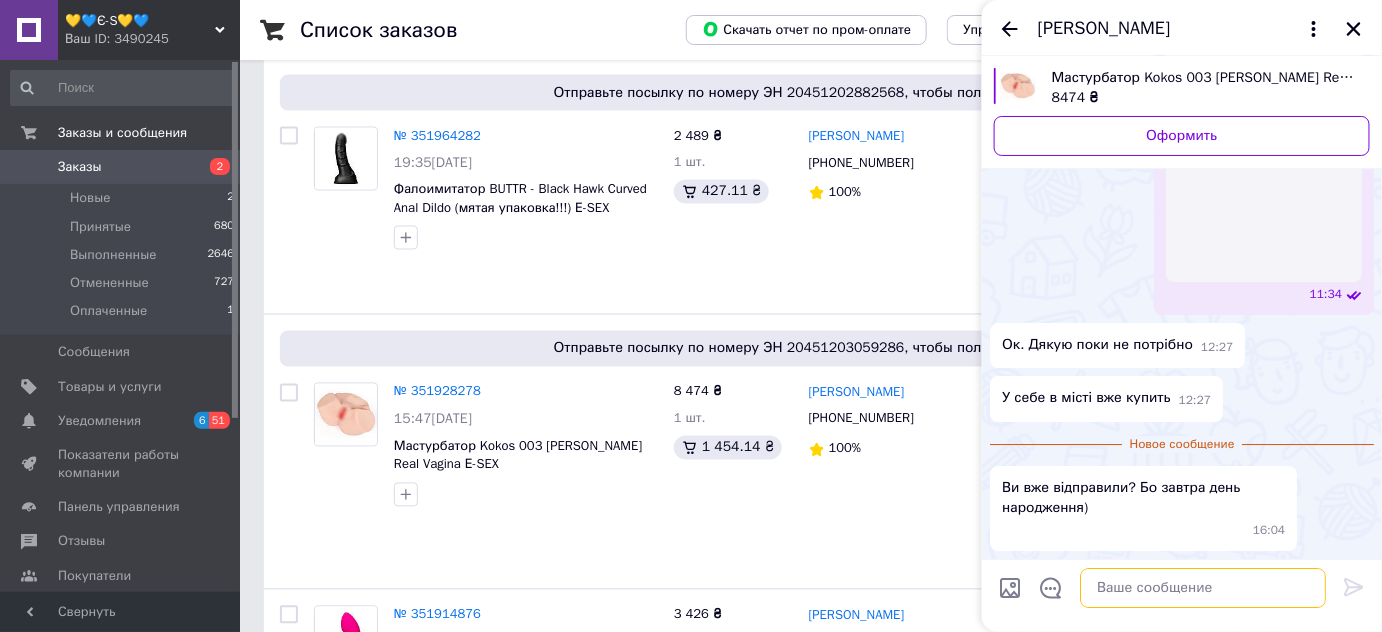 click at bounding box center (1203, 588) 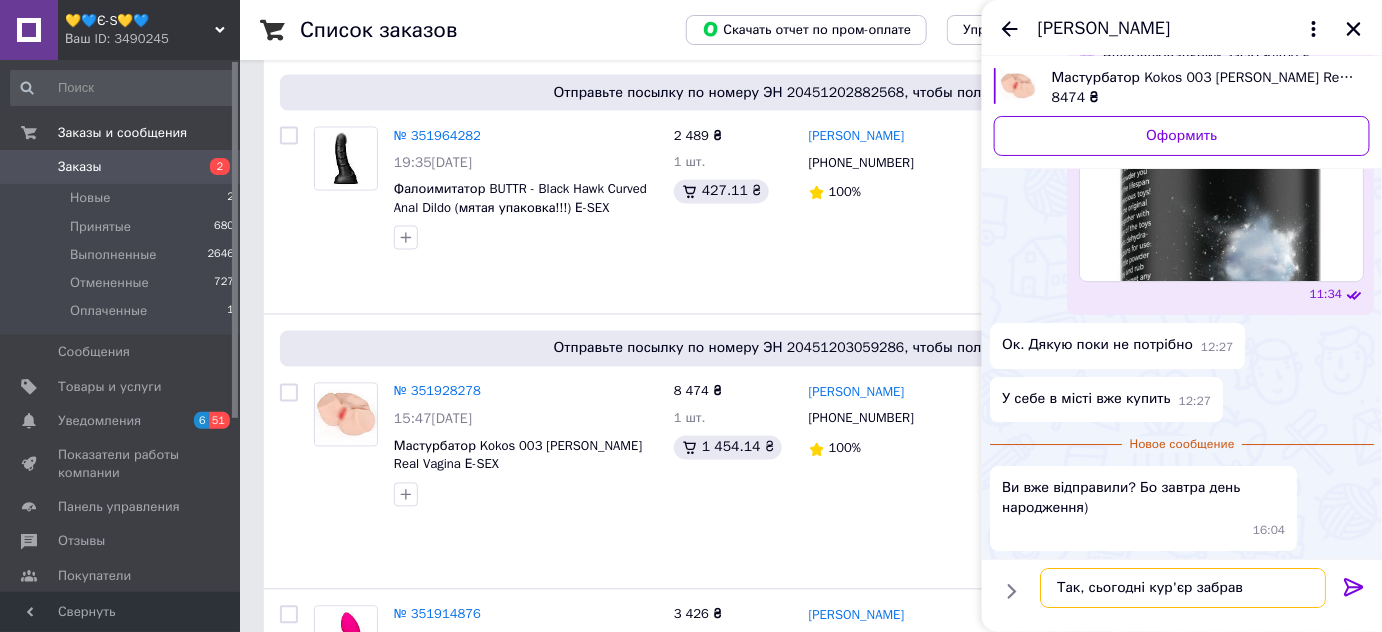 scroll, scrollTop: 2224, scrollLeft: 0, axis: vertical 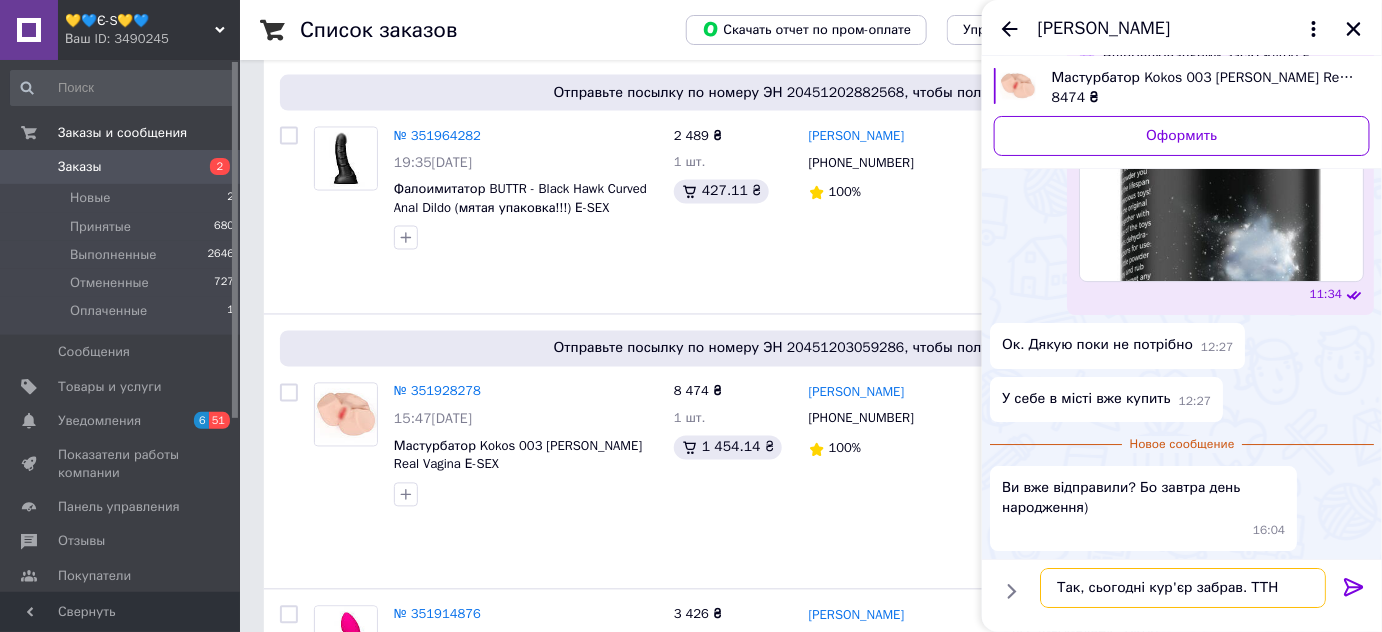 paste on "20451203059286" 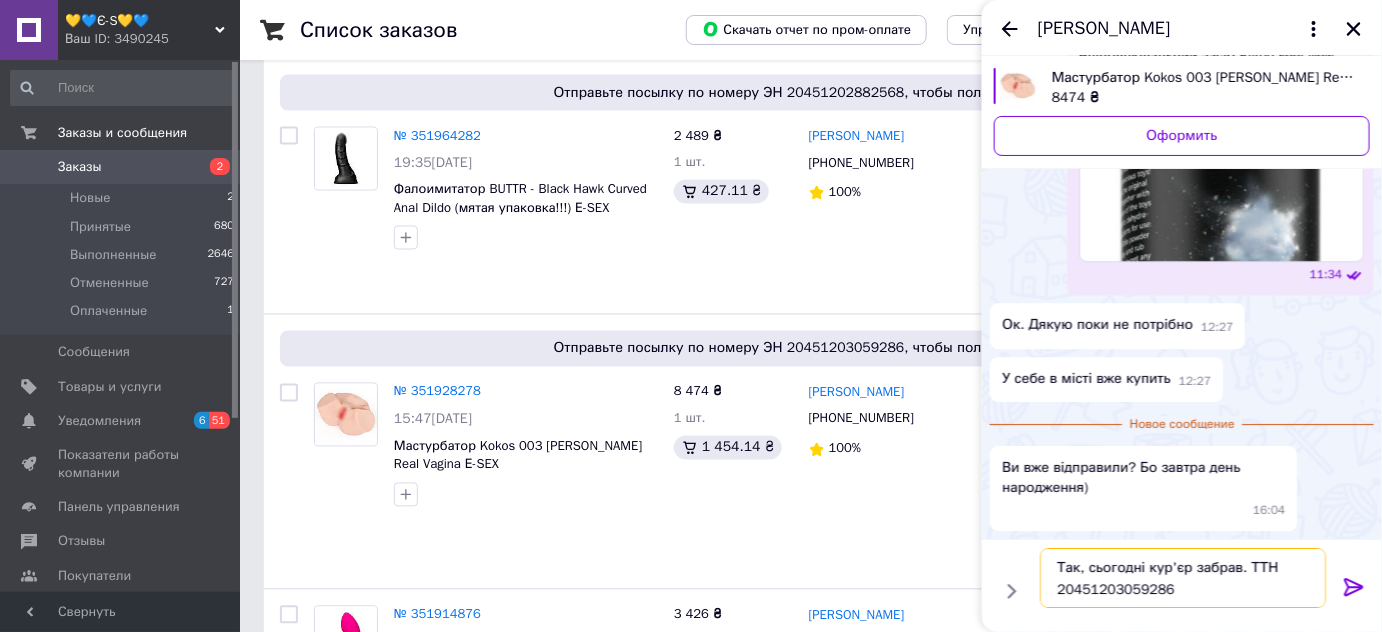 type on "Так, сьогодні кур'єр забрав. ТТН 20451203059286" 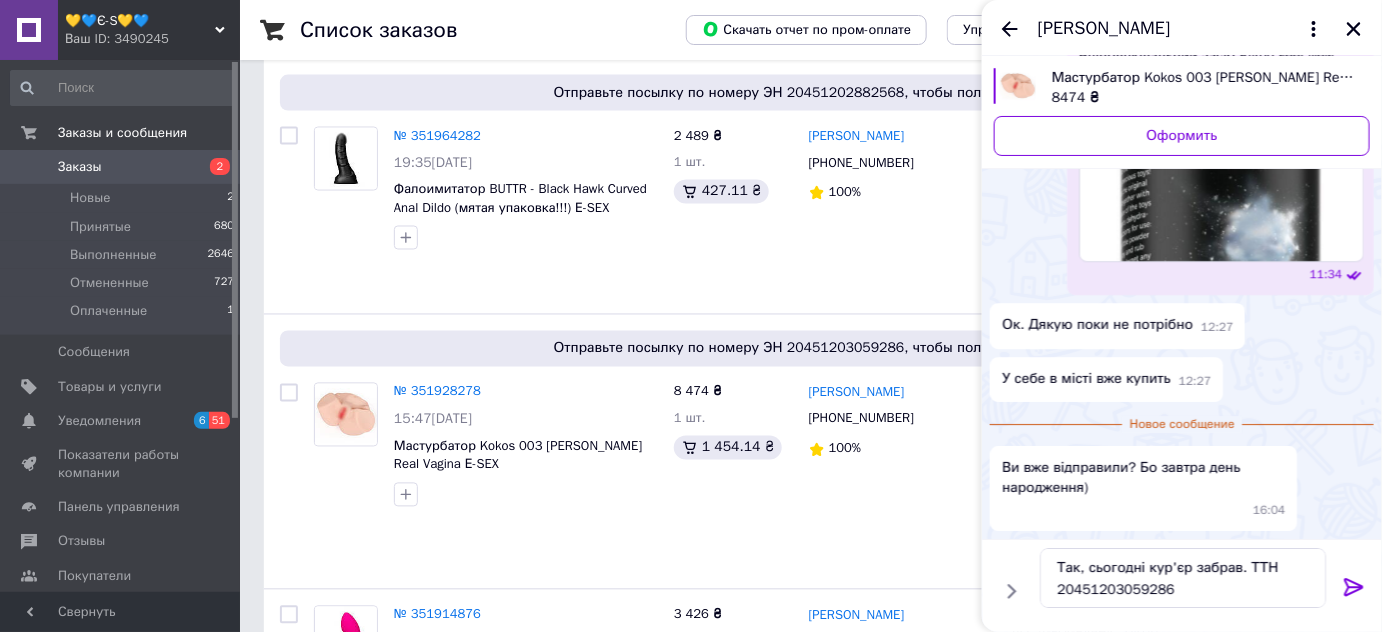click 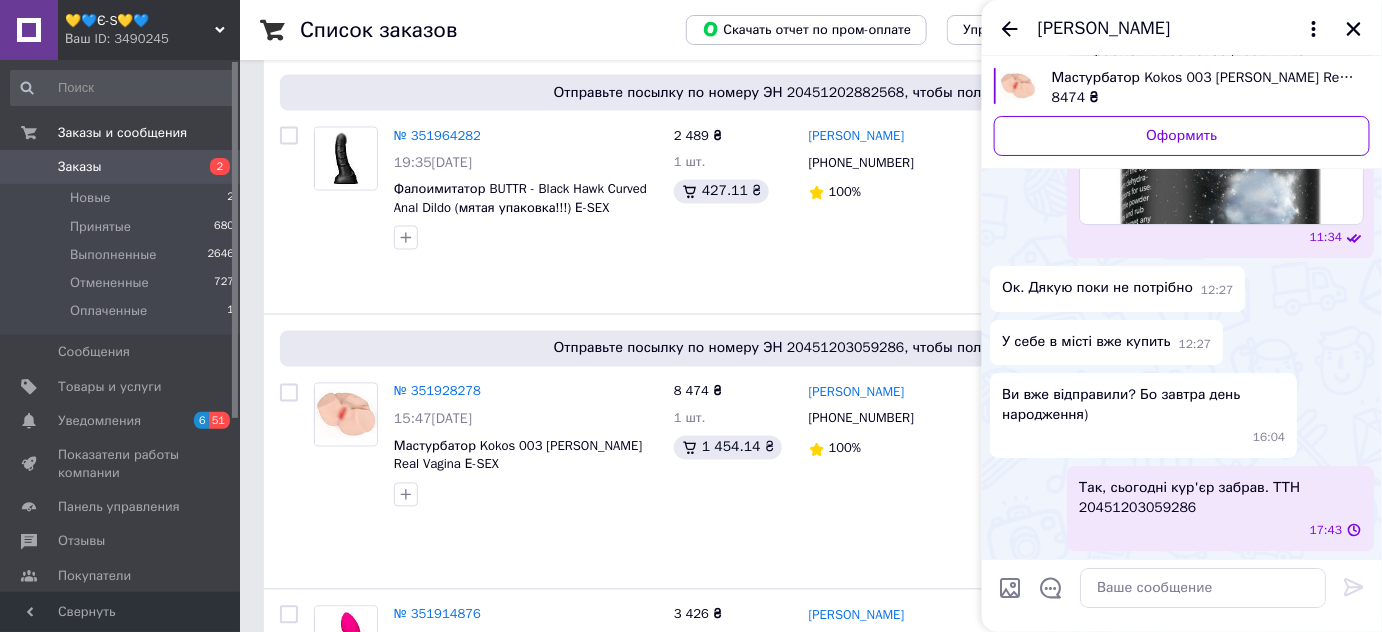 scroll, scrollTop: 2282, scrollLeft: 0, axis: vertical 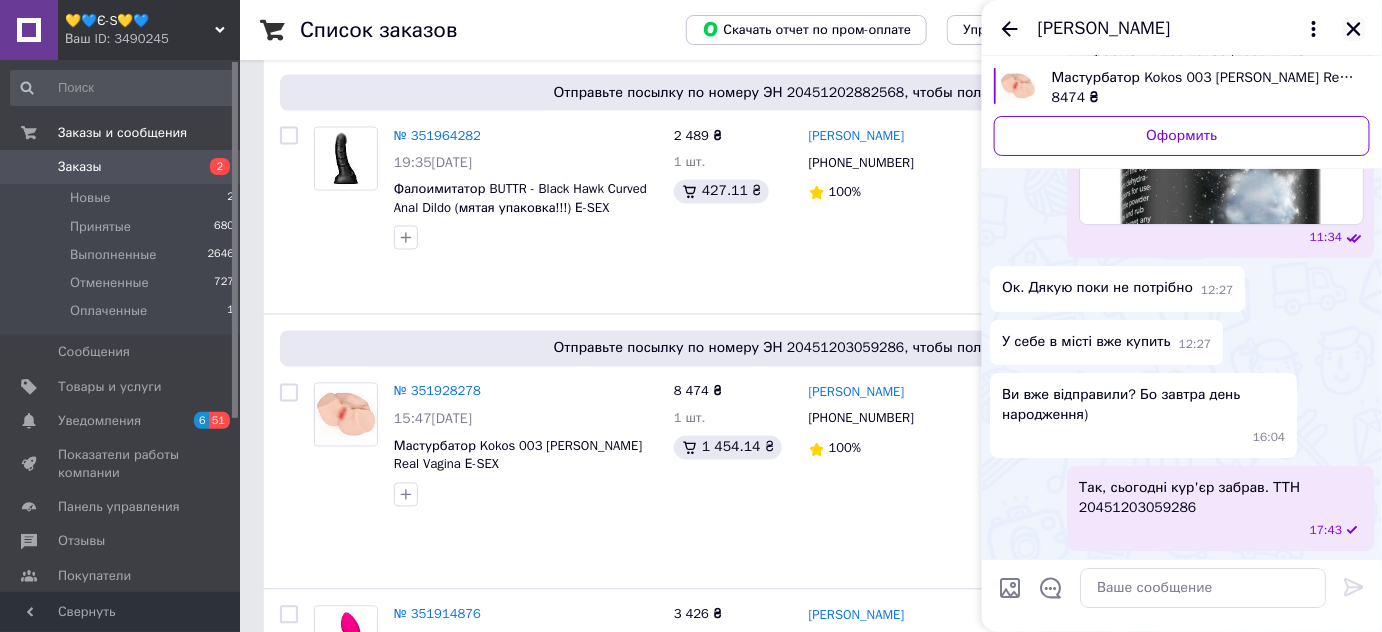 click 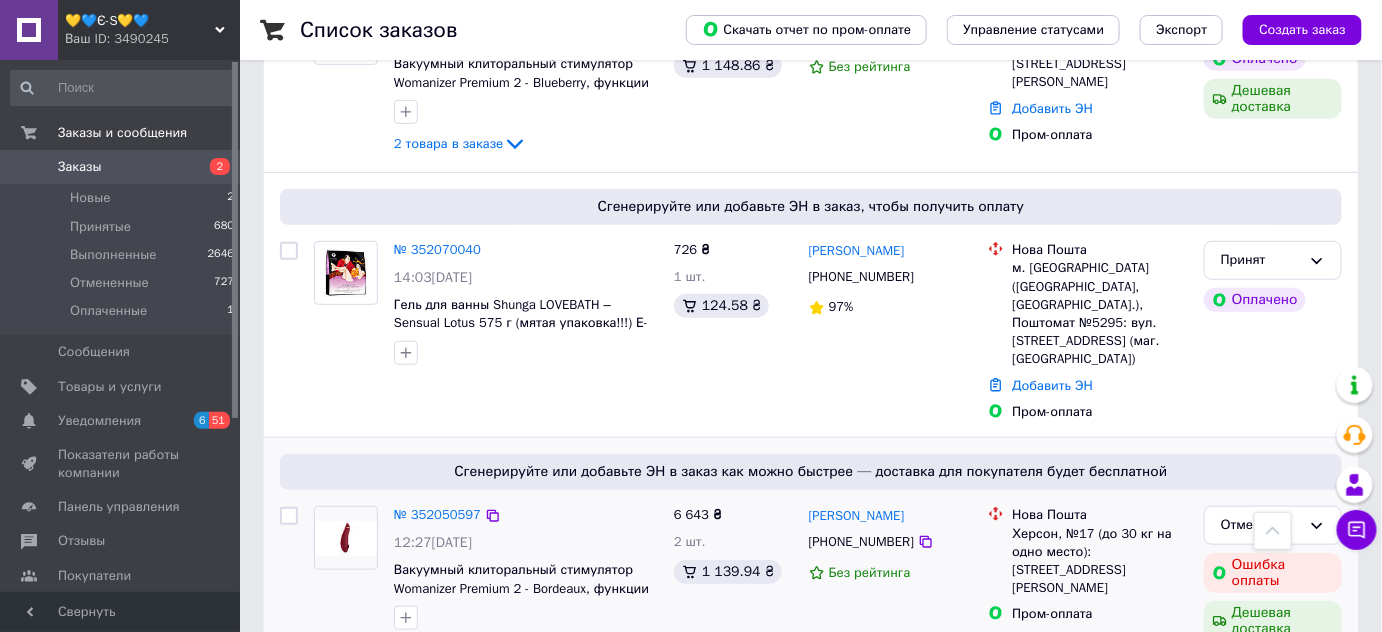 scroll, scrollTop: 0, scrollLeft: 0, axis: both 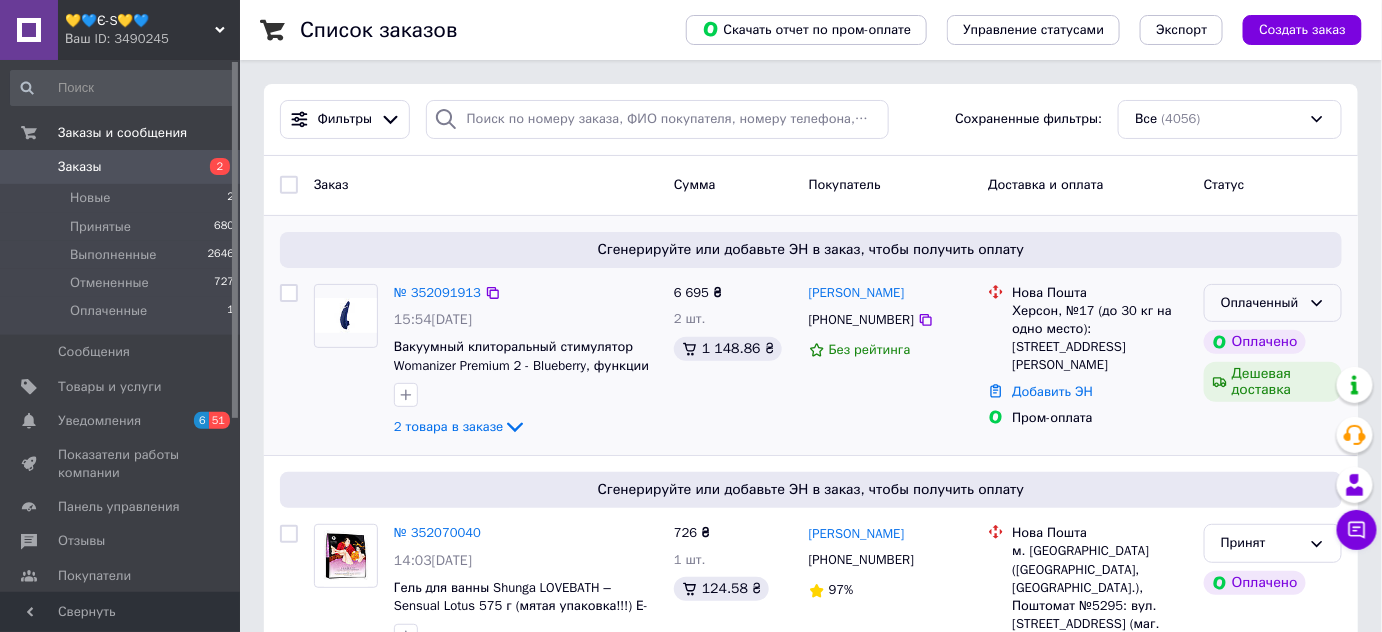 click on "Оплаченный" at bounding box center (1261, 303) 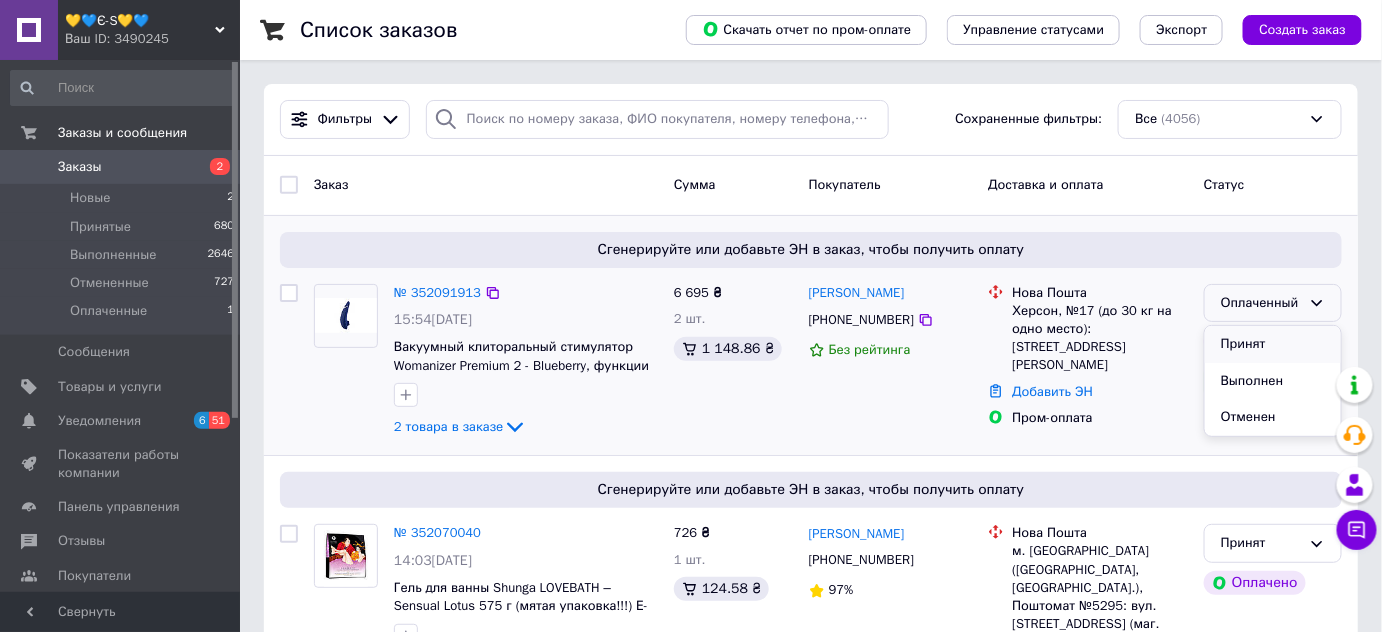 click on "Принят" at bounding box center (1273, 344) 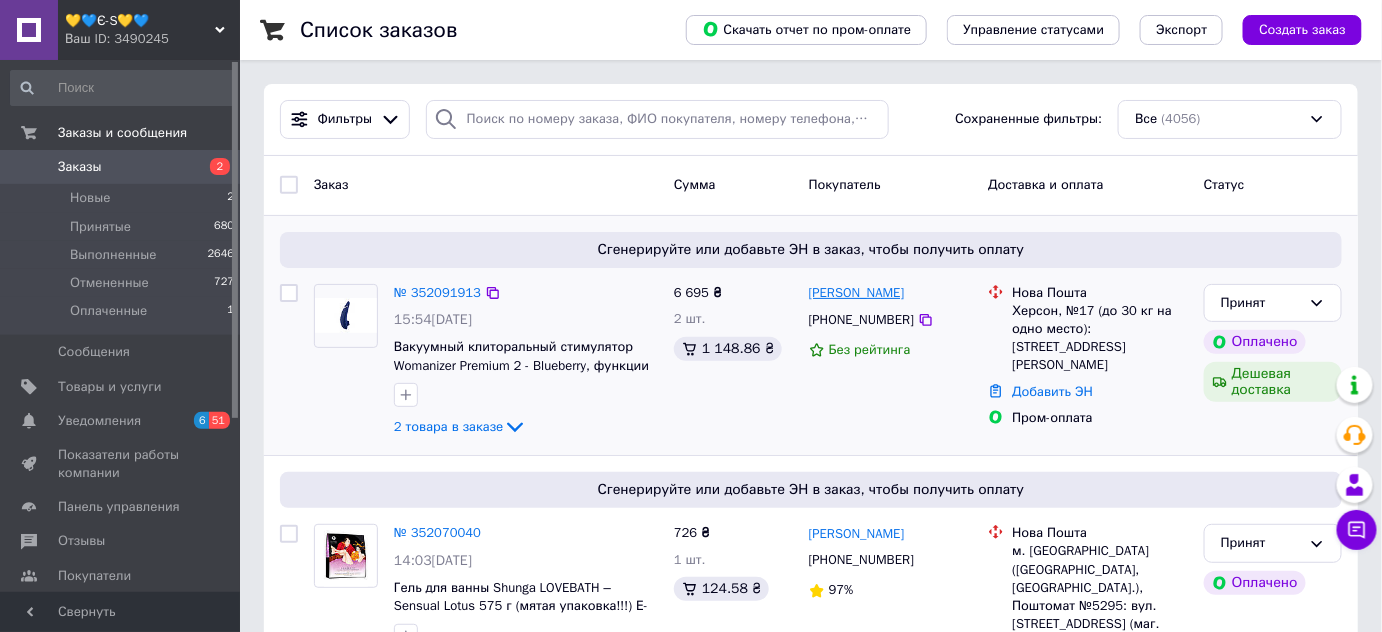 drag, startPoint x: 928, startPoint y: 298, endPoint x: 809, endPoint y: 299, distance: 119.0042 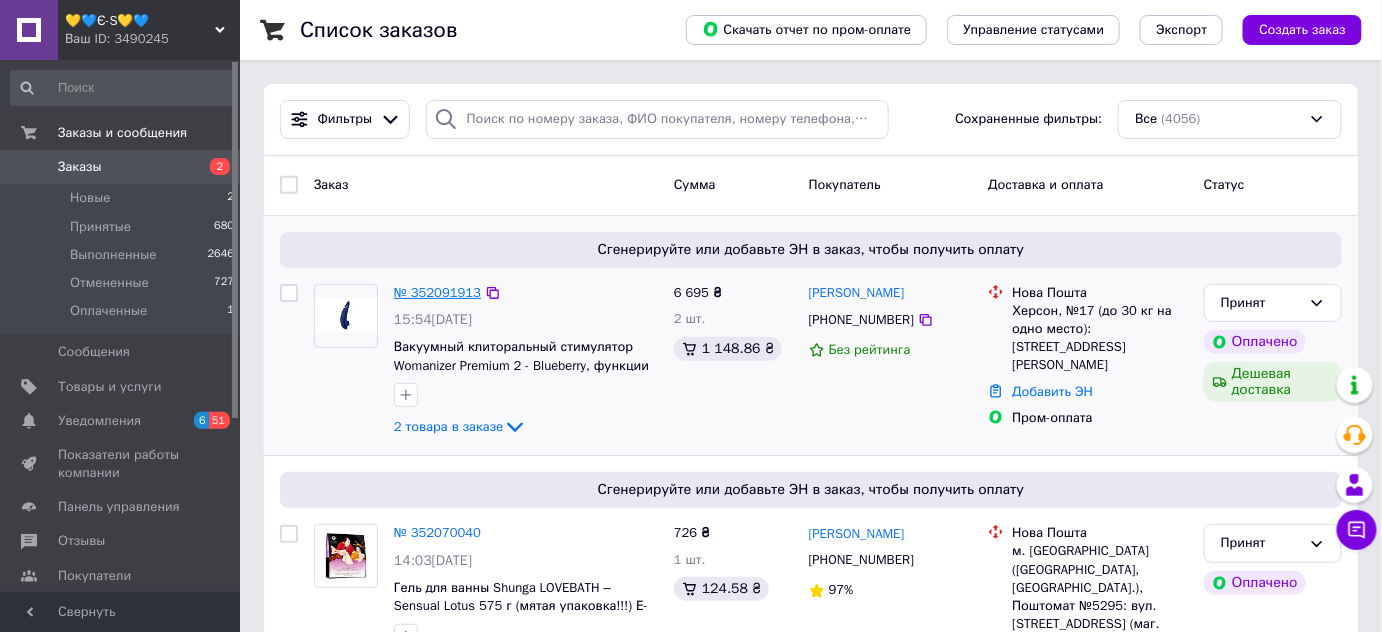 click on "№ 352091913" at bounding box center (437, 292) 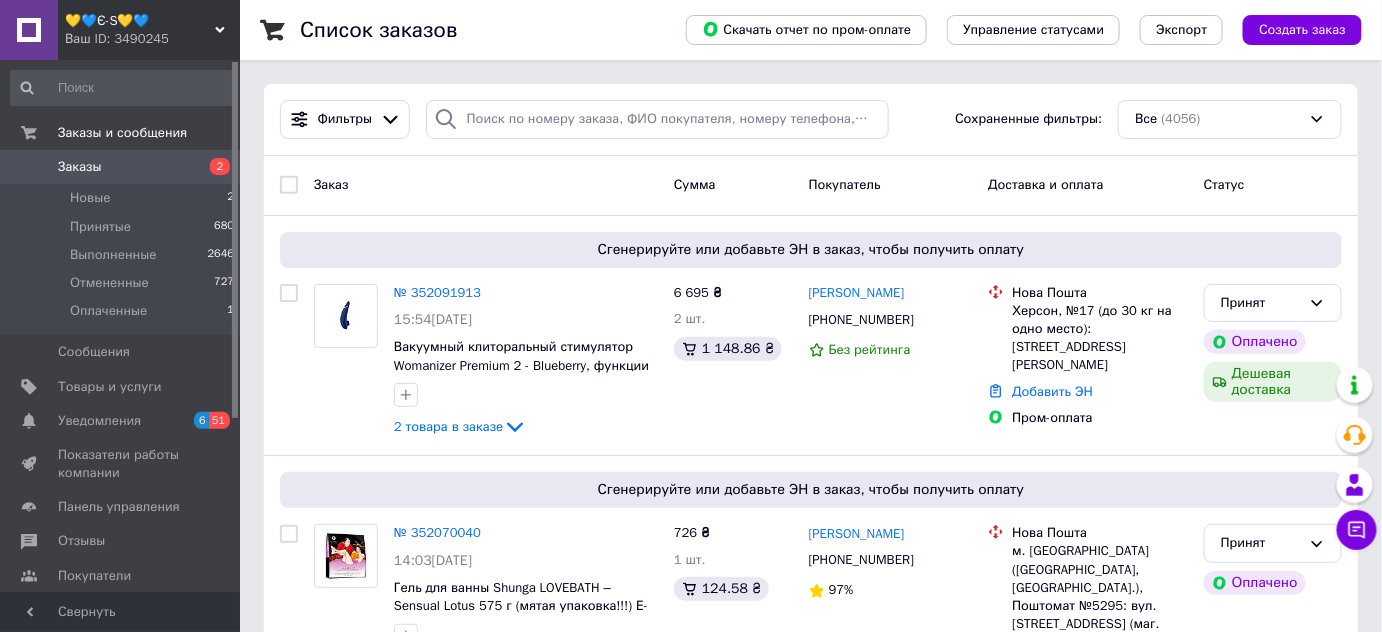 click on "Ваш ID: 3490245" at bounding box center (152, 39) 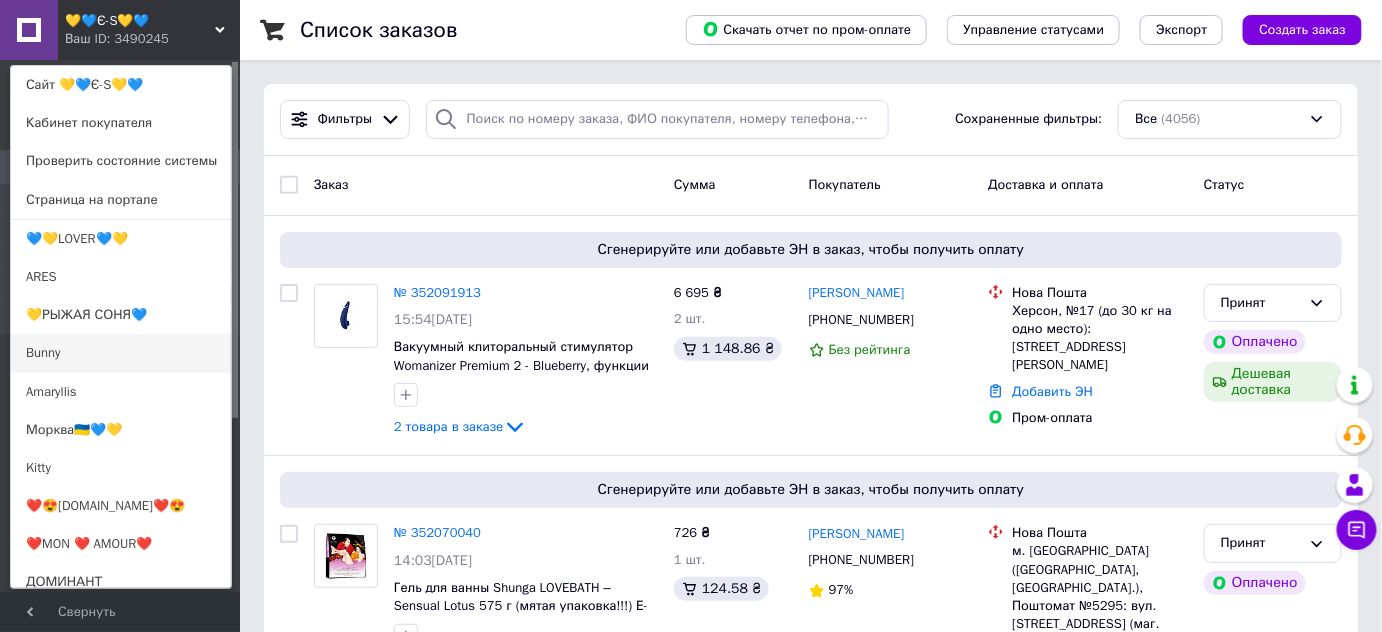 click on "Bunny" at bounding box center [121, 353] 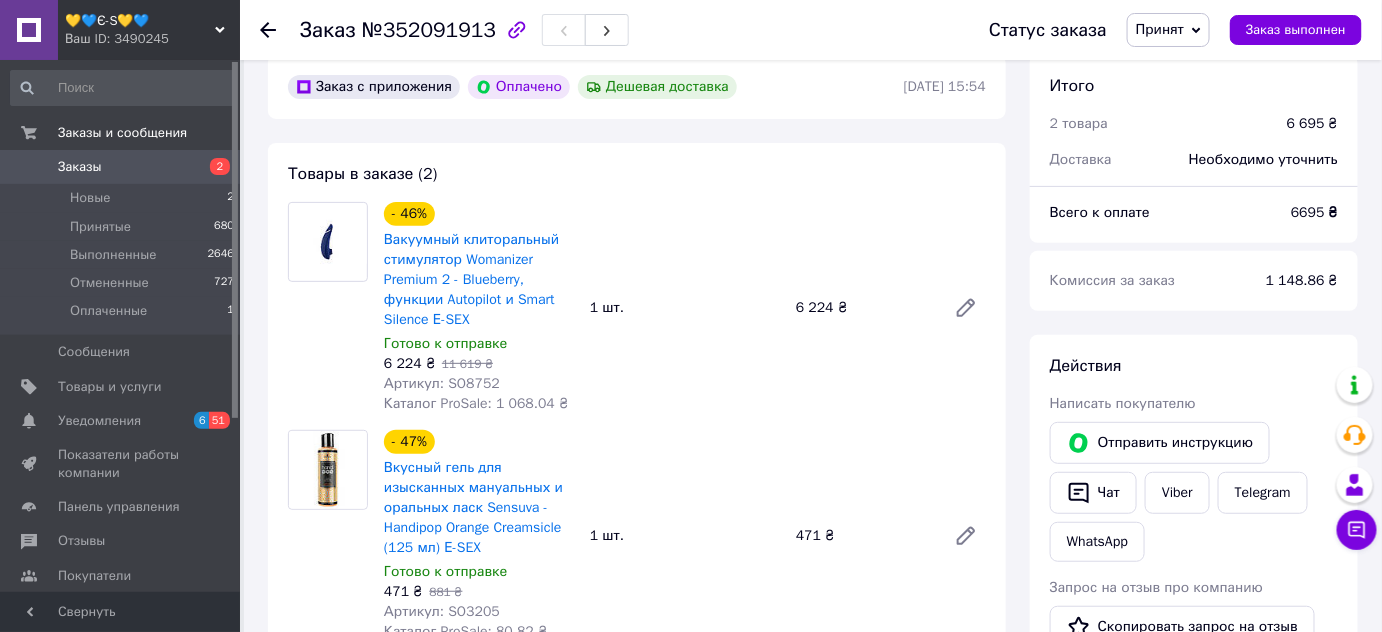 scroll, scrollTop: 90, scrollLeft: 0, axis: vertical 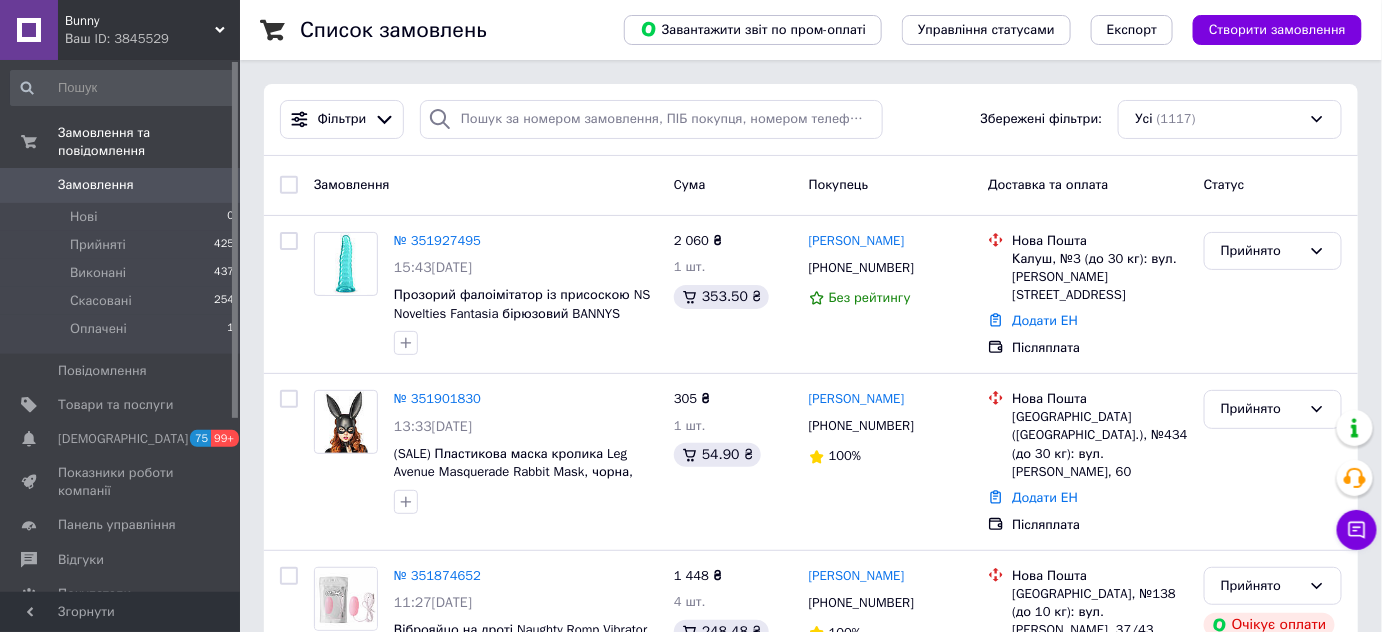 click on "Bunny" at bounding box center [140, 21] 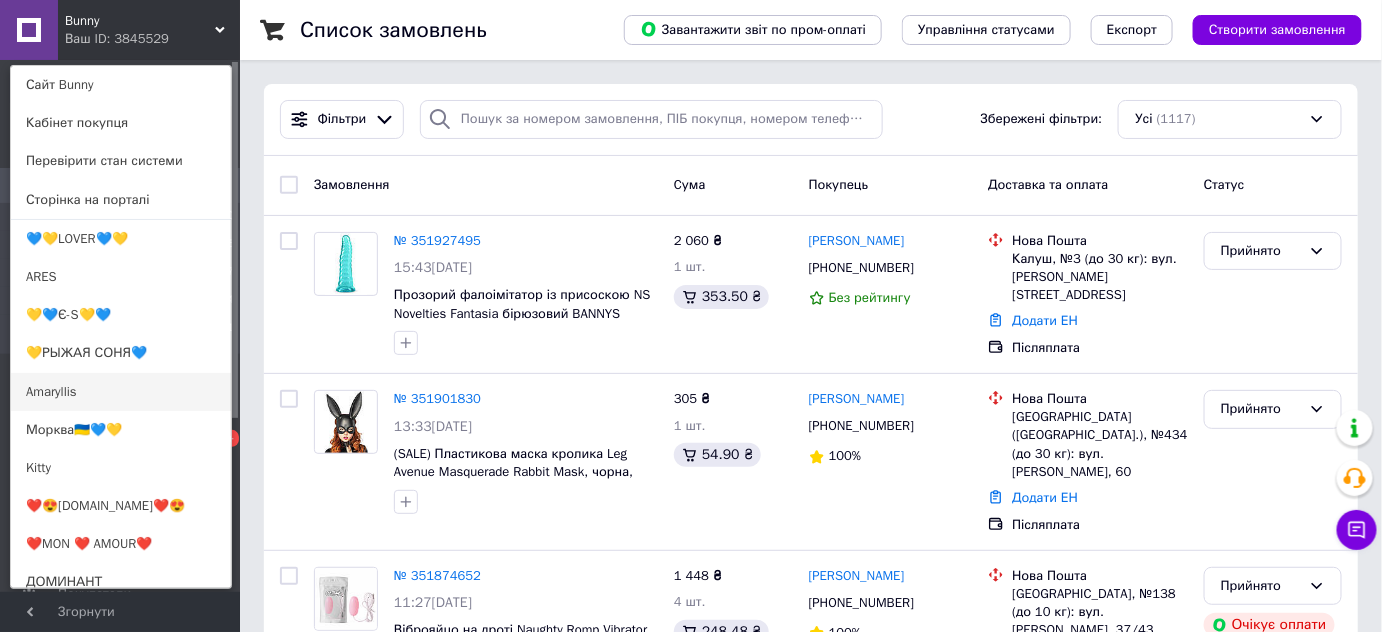 click on "Amaryllis" at bounding box center (121, 392) 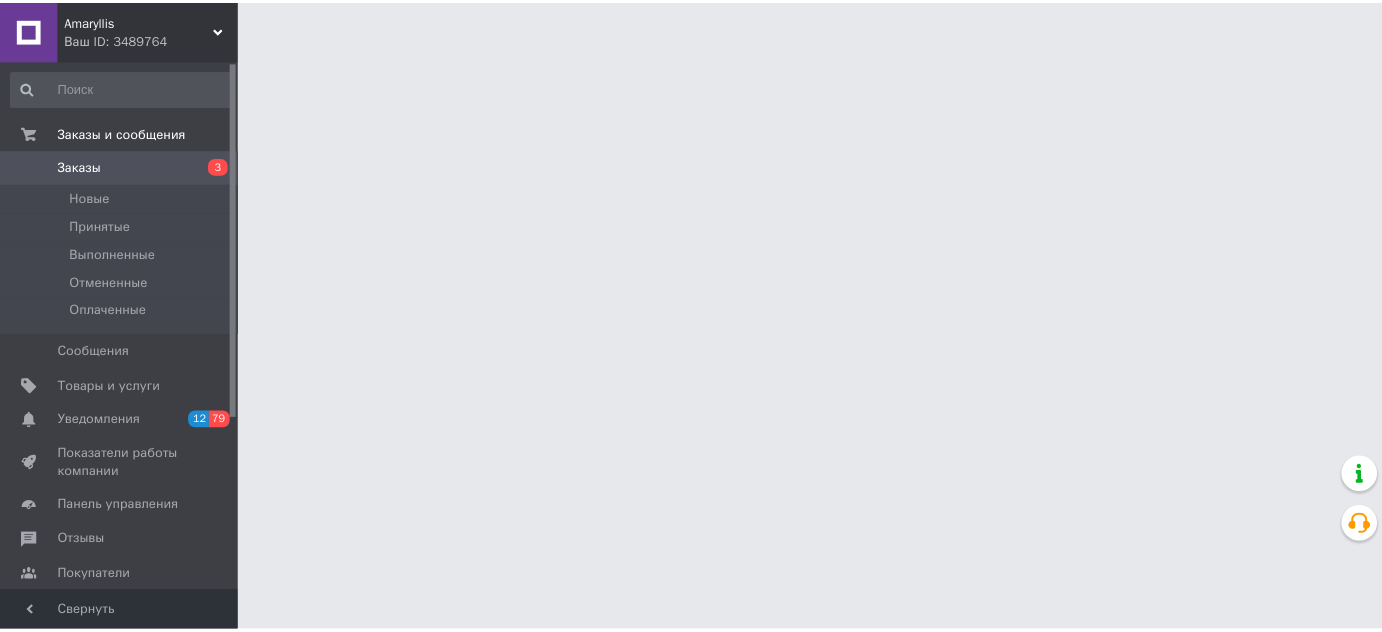 scroll, scrollTop: 0, scrollLeft: 0, axis: both 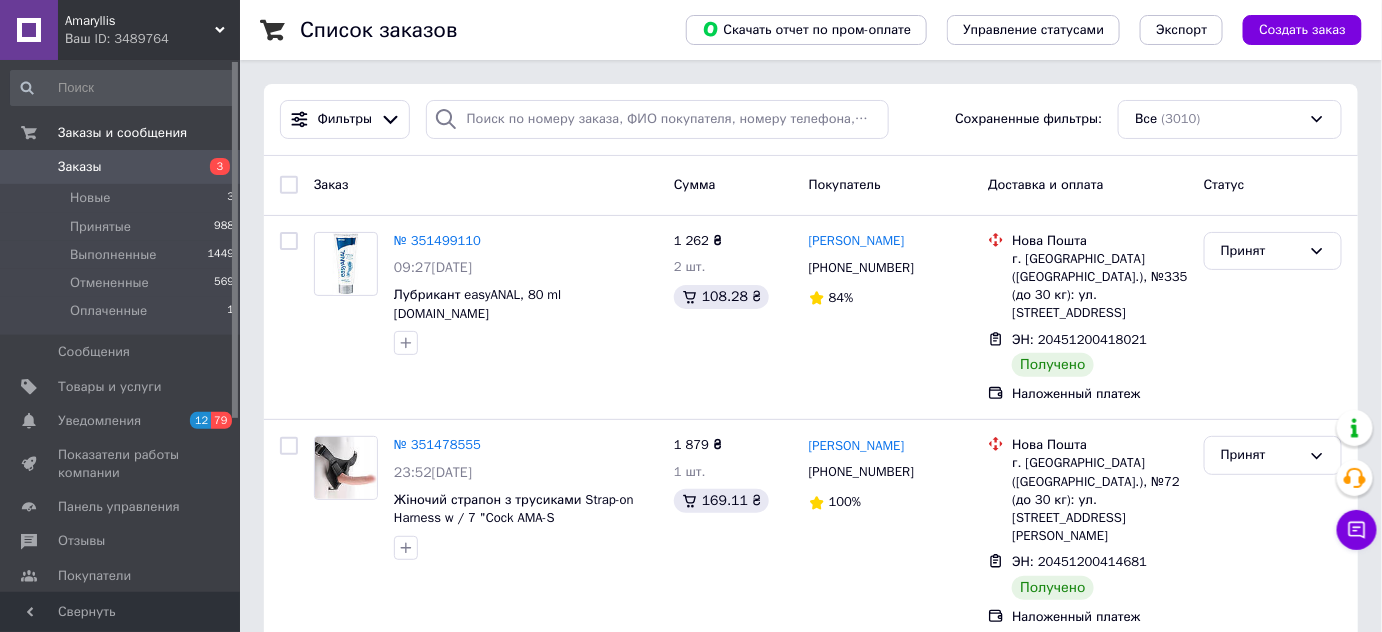 click on "Ваш ID: 3489764" at bounding box center [152, 39] 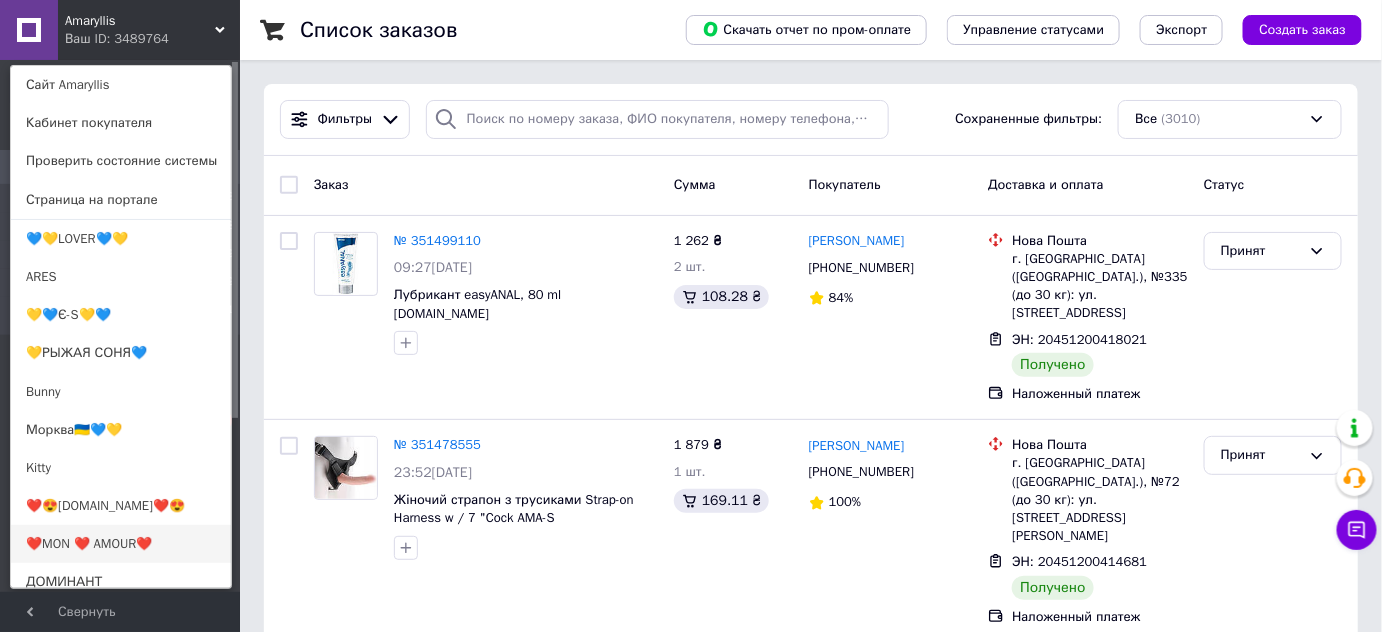 click on "❤️MON ❤️ AMOUR❤️" at bounding box center [121, 544] 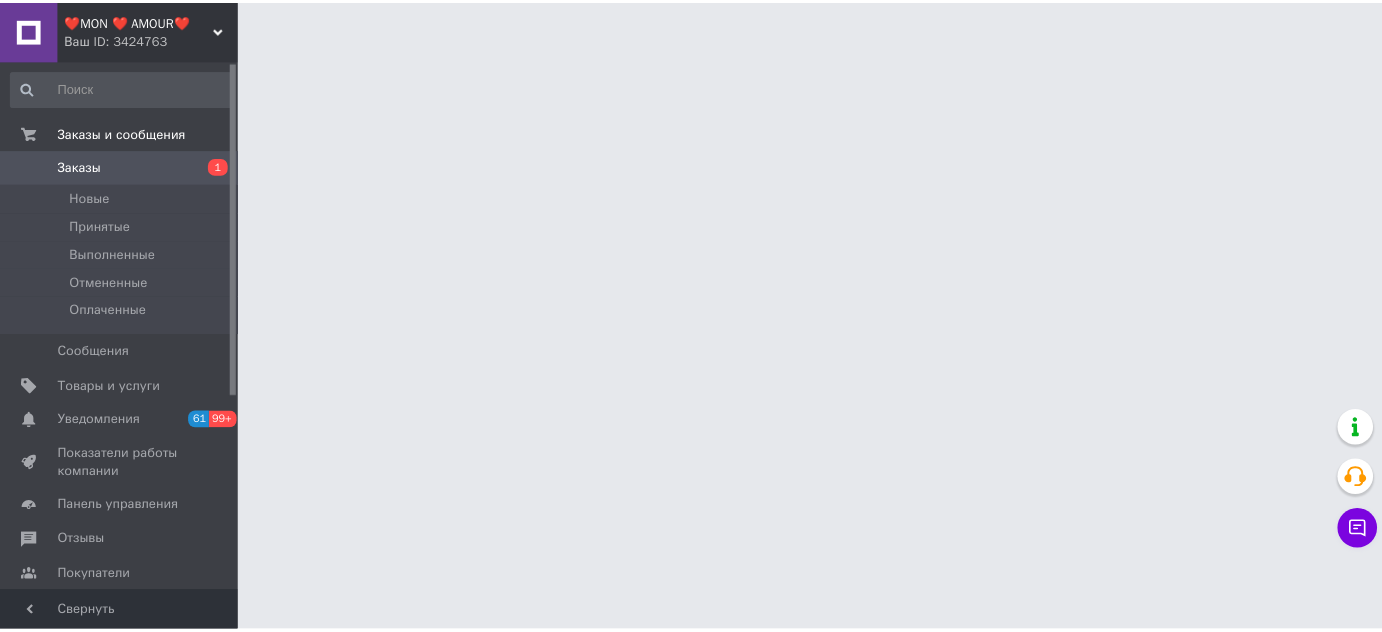 scroll, scrollTop: 0, scrollLeft: 0, axis: both 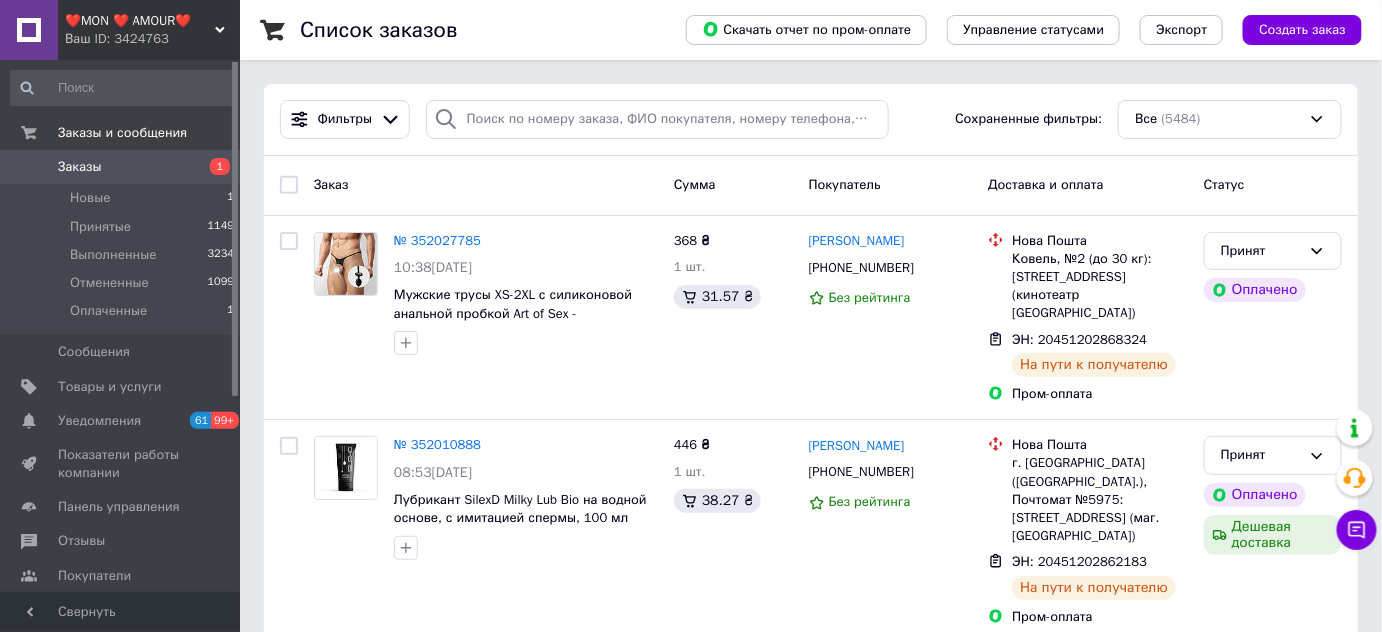 click on "❤️MON ❤️ AMOUR❤️" at bounding box center (140, 21) 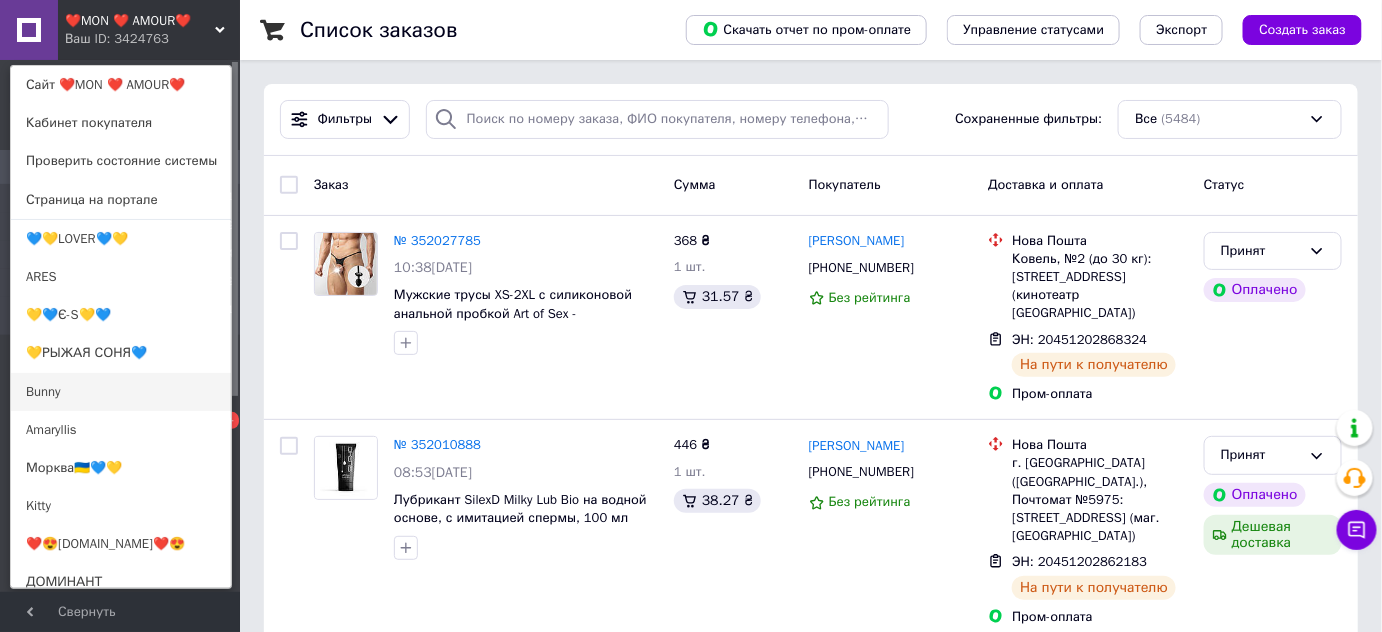 scroll, scrollTop: 181, scrollLeft: 0, axis: vertical 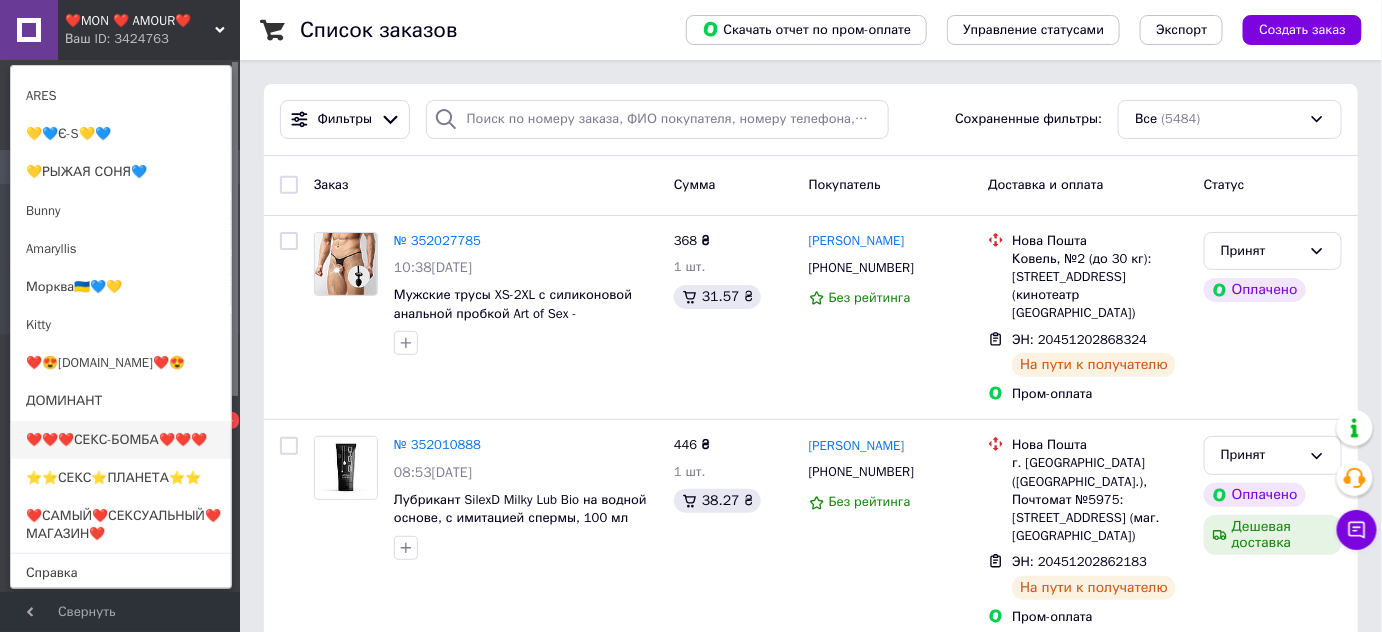 click on "❤️❤️❤️СЕКС-БОМБА❤️❤️❤️" at bounding box center [121, 440] 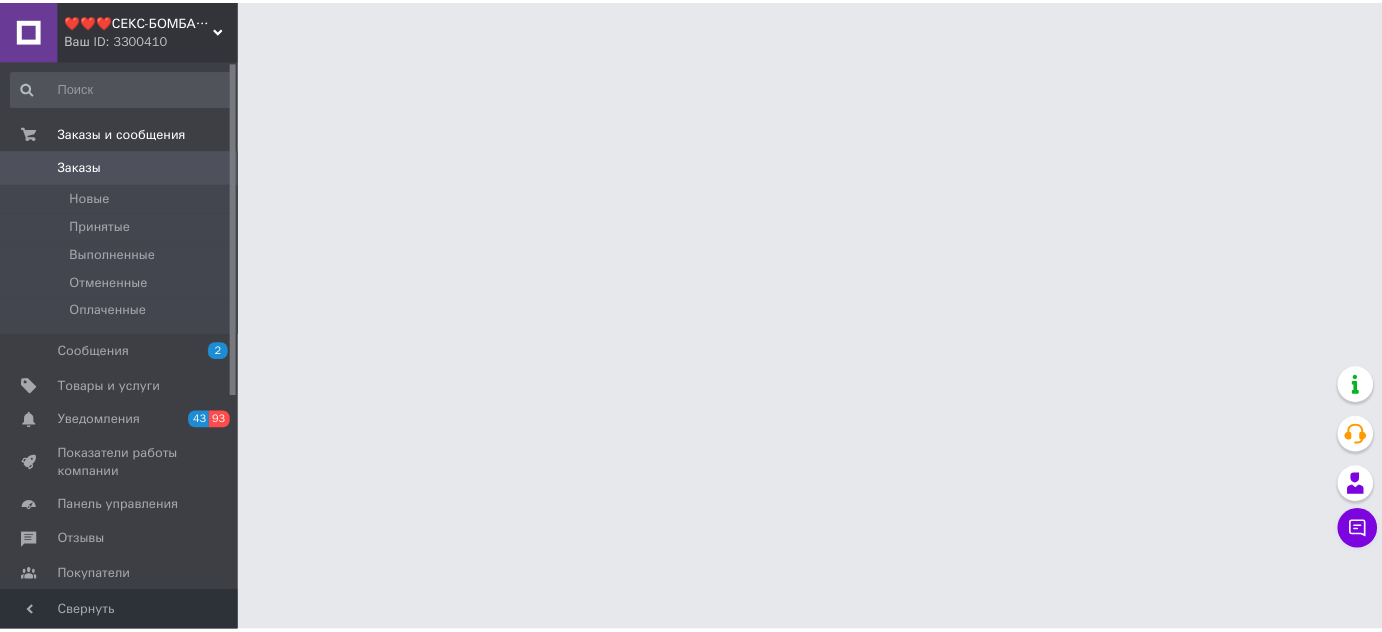 scroll, scrollTop: 0, scrollLeft: 0, axis: both 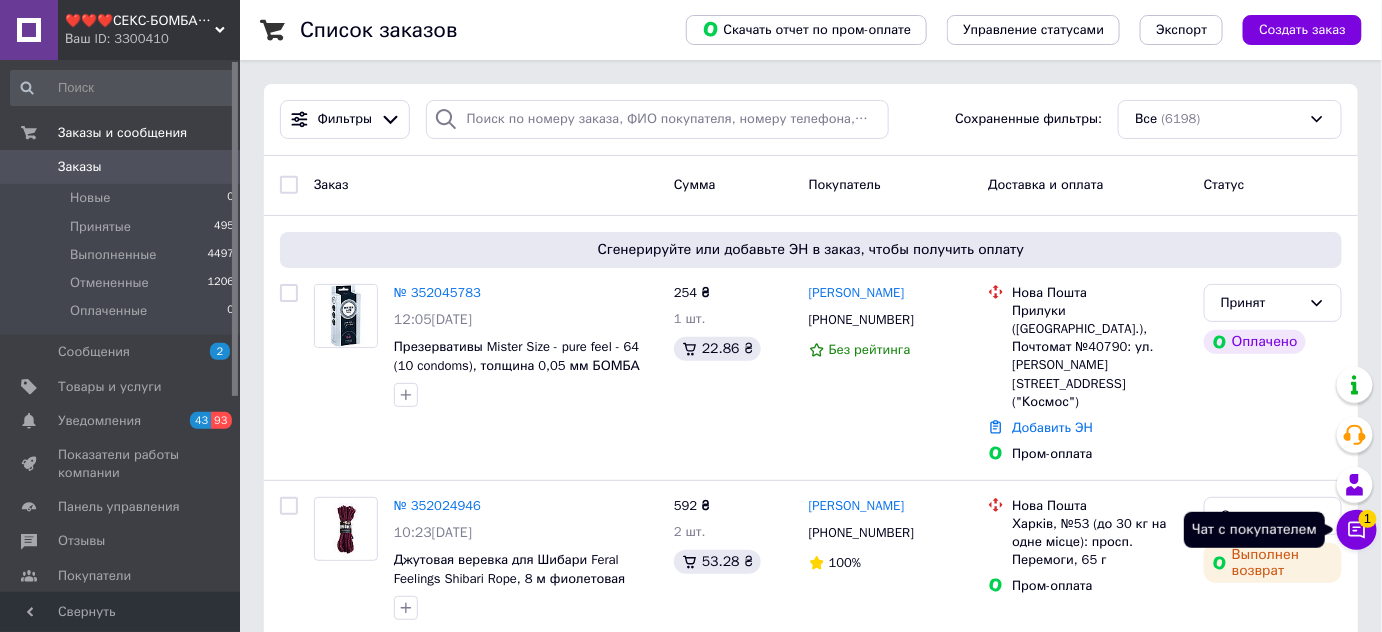 click on "Чат с покупателем 1" at bounding box center (1357, 530) 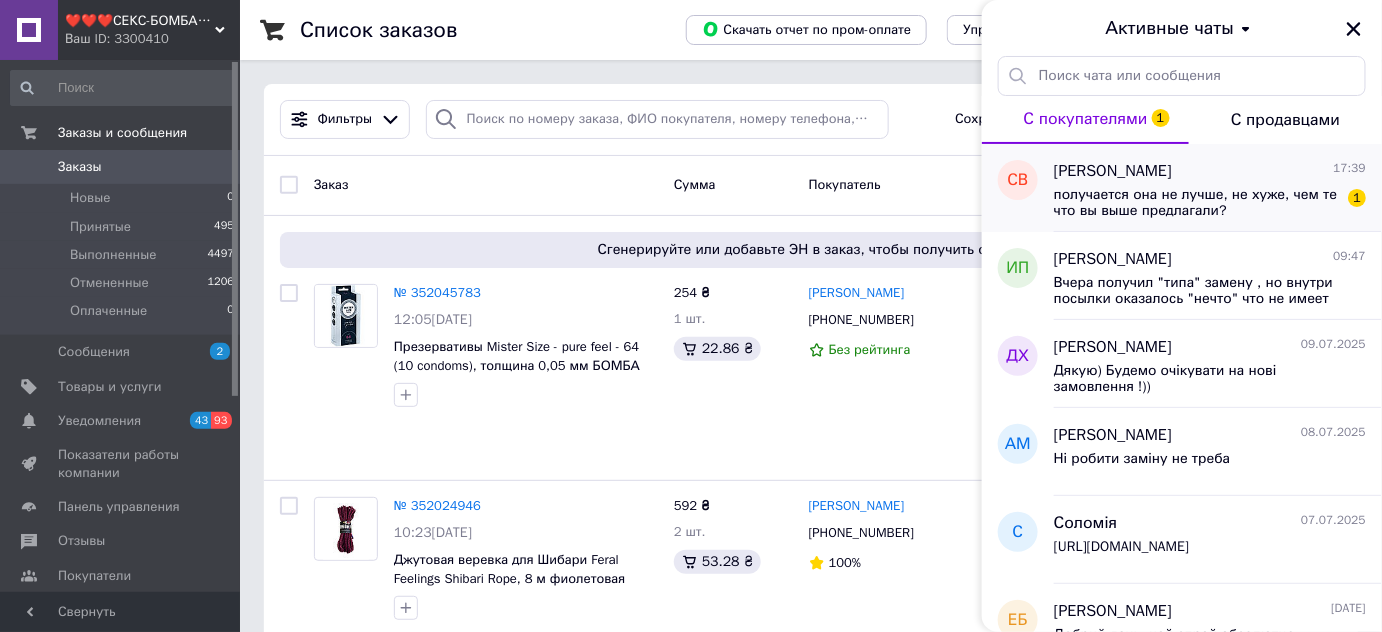 click on "получается она не лучше, не хуже, чем те что вы выше предлагали?" at bounding box center (1196, 203) 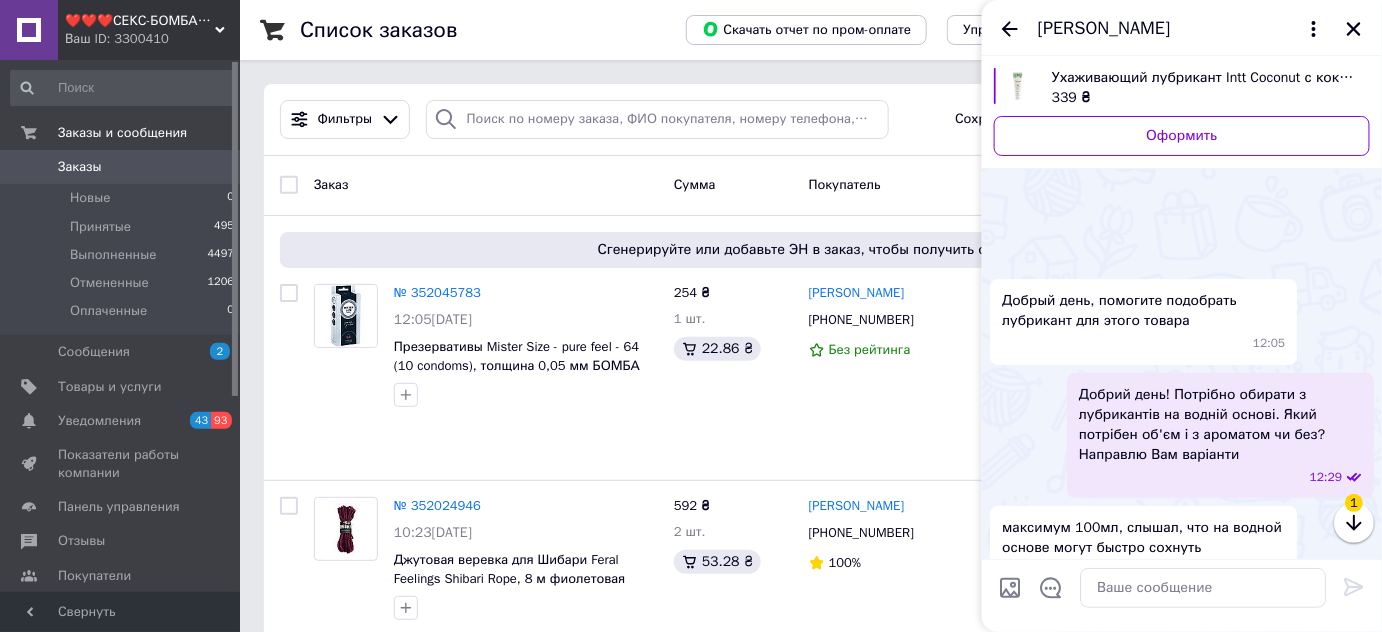 scroll, scrollTop: 1319, scrollLeft: 0, axis: vertical 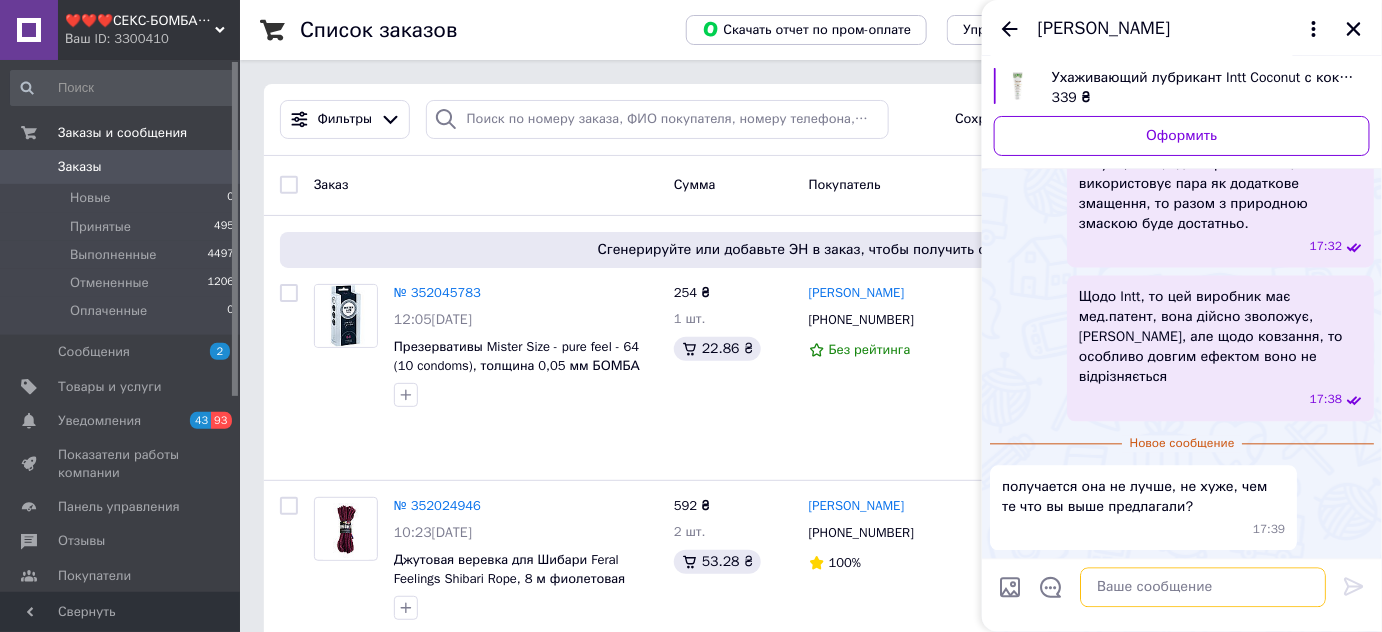 click at bounding box center [1203, 588] 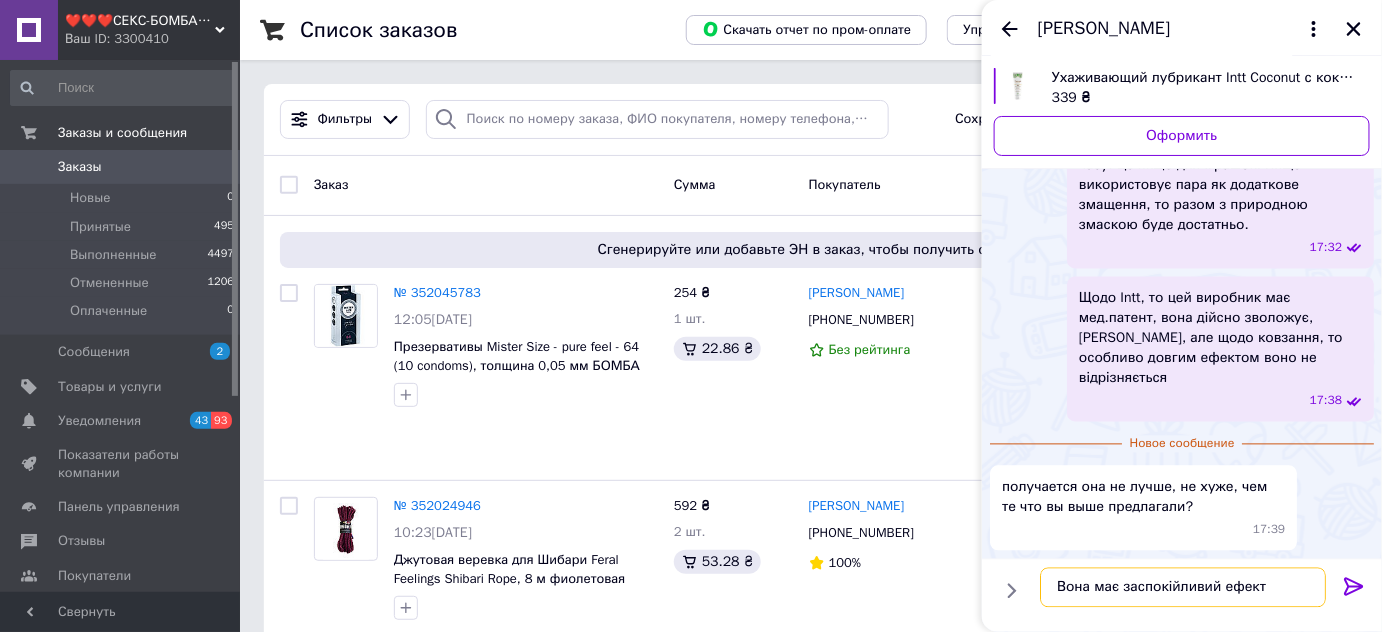 scroll, scrollTop: 1216, scrollLeft: 0, axis: vertical 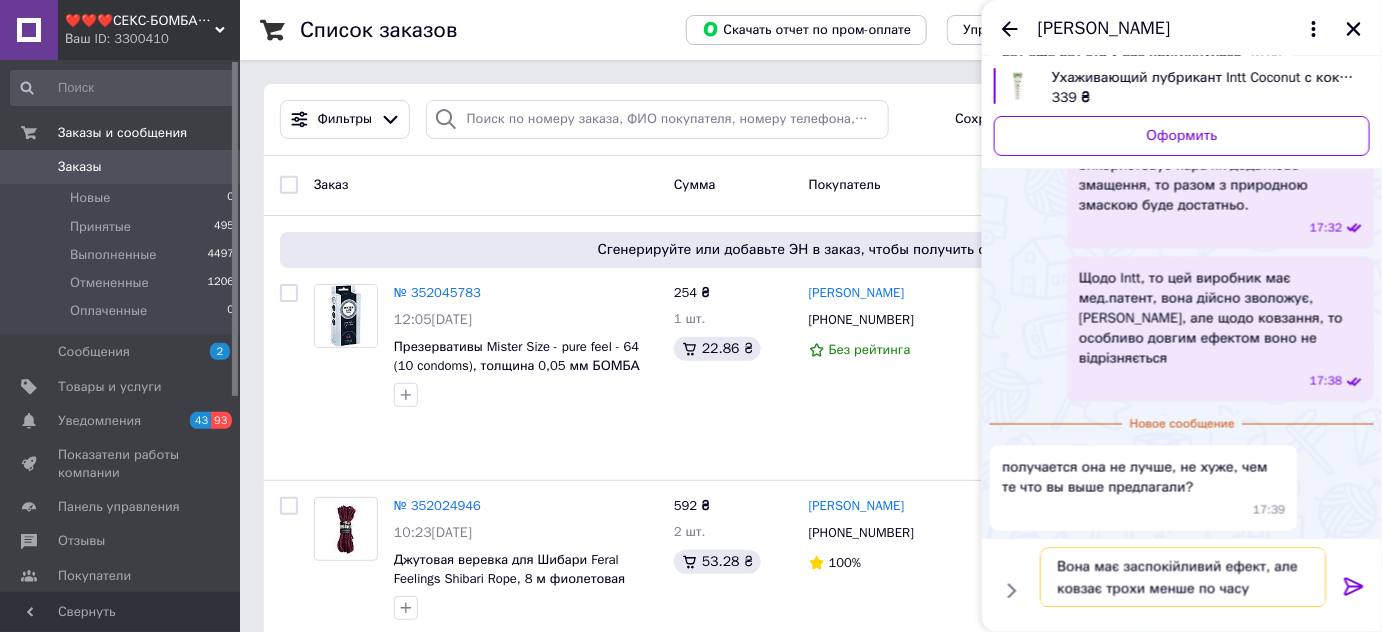 click on "Вона має заспокійливий ефект, але ковзає трохи менше по часу" at bounding box center (1183, 578) 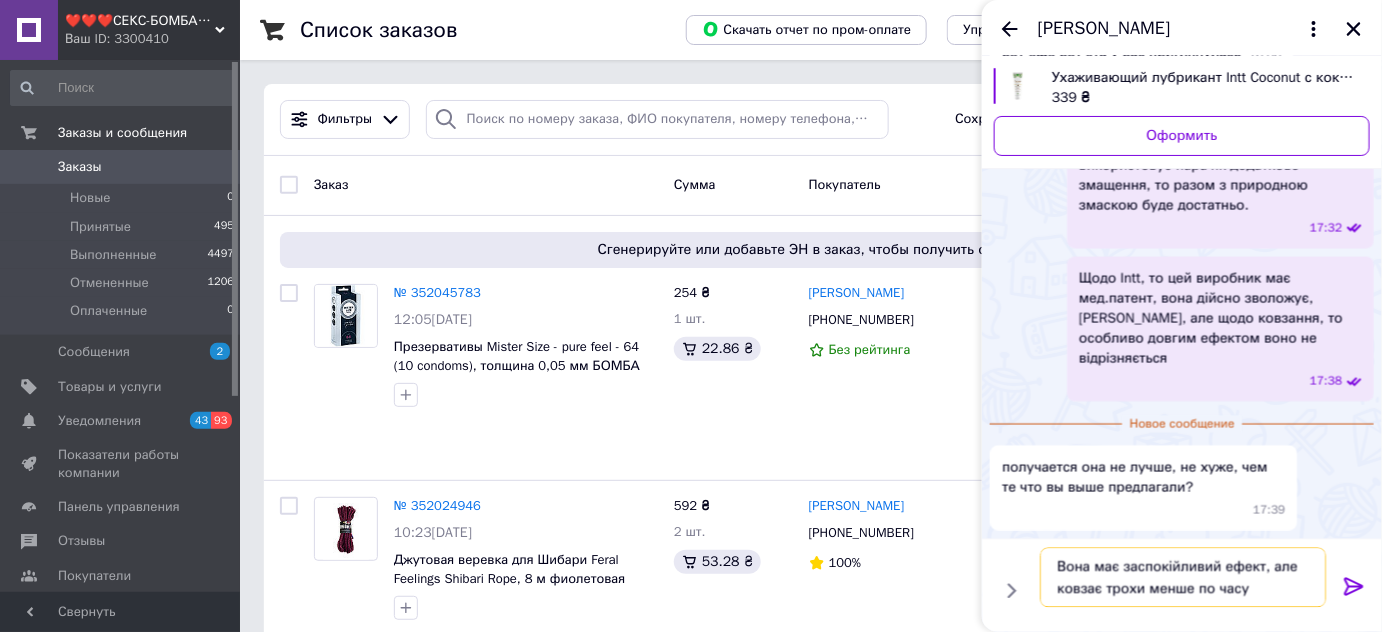 type on "Вона має заспокійливий ефект, але ковзає трохи менше по часу" 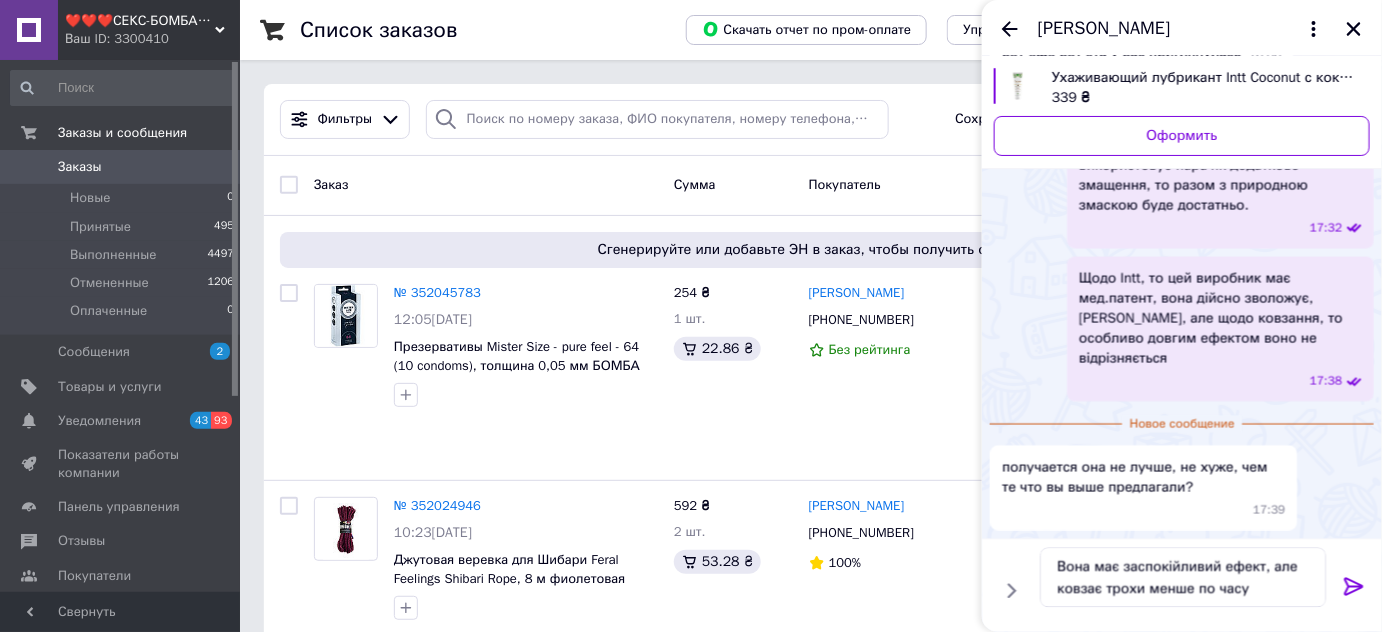 click 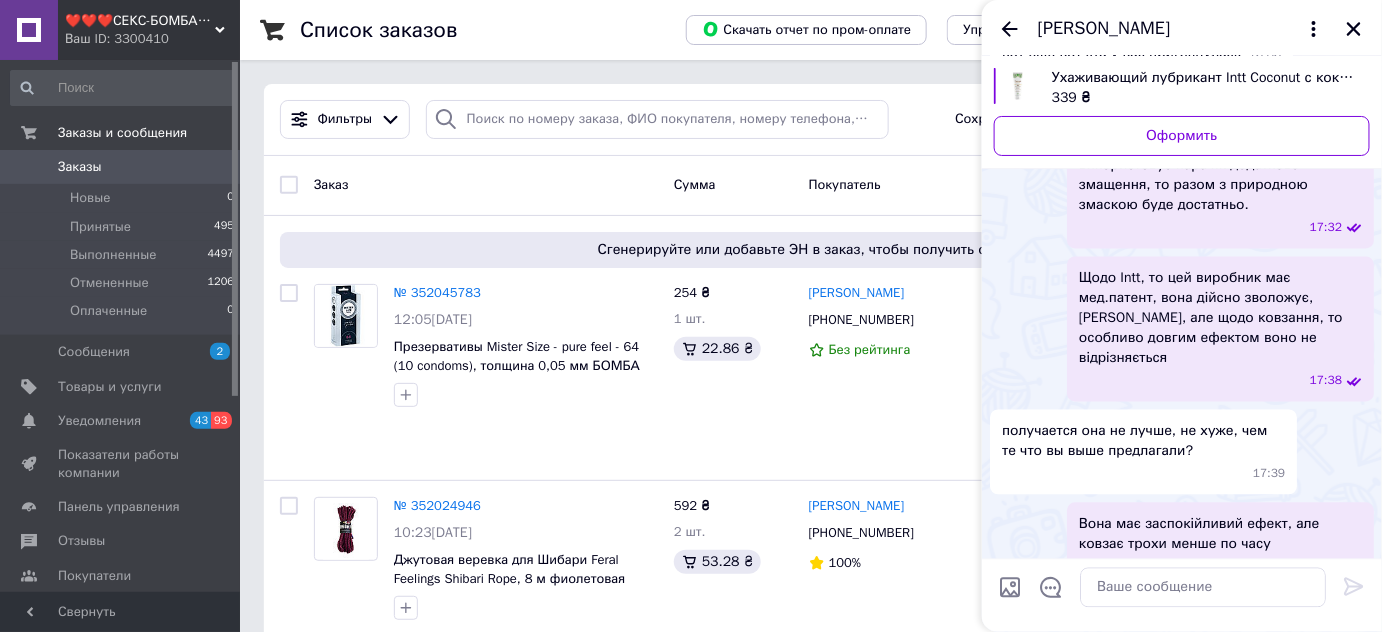 scroll, scrollTop: 1273, scrollLeft: 0, axis: vertical 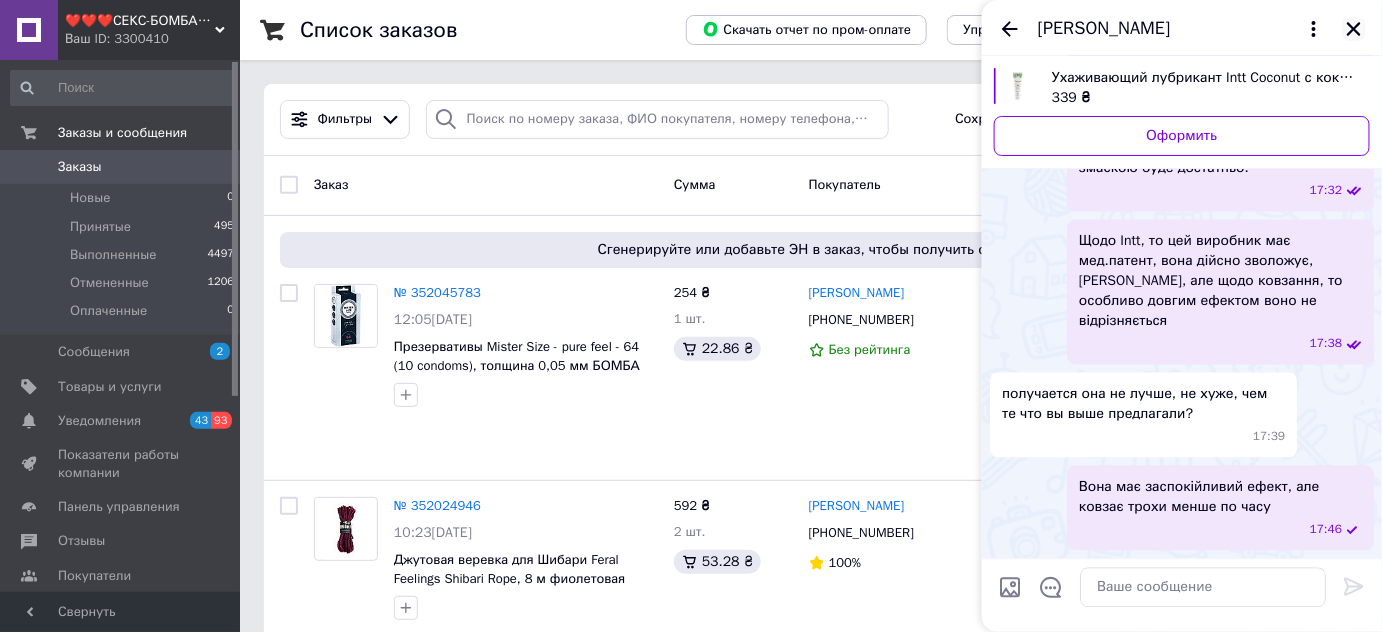 click 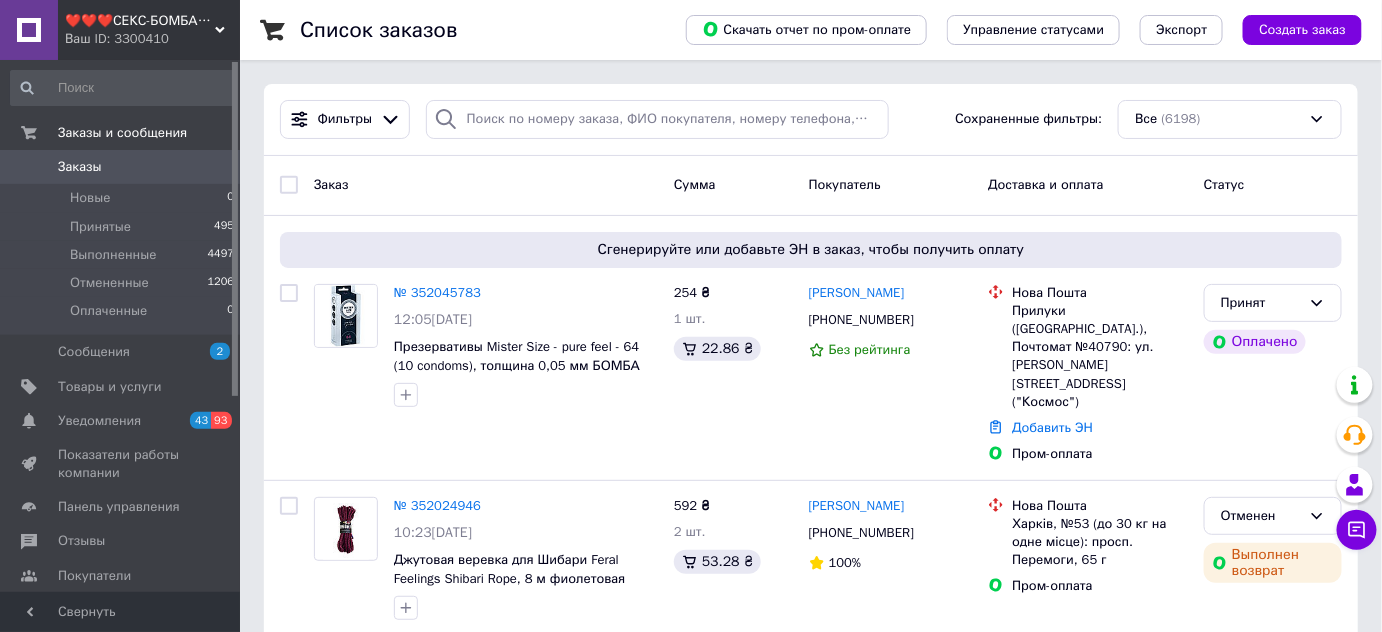 click on "❤️❤️❤️СЕКС-БОМБА❤️❤️❤️ Ваш ID: 3300410" at bounding box center (149, 30) 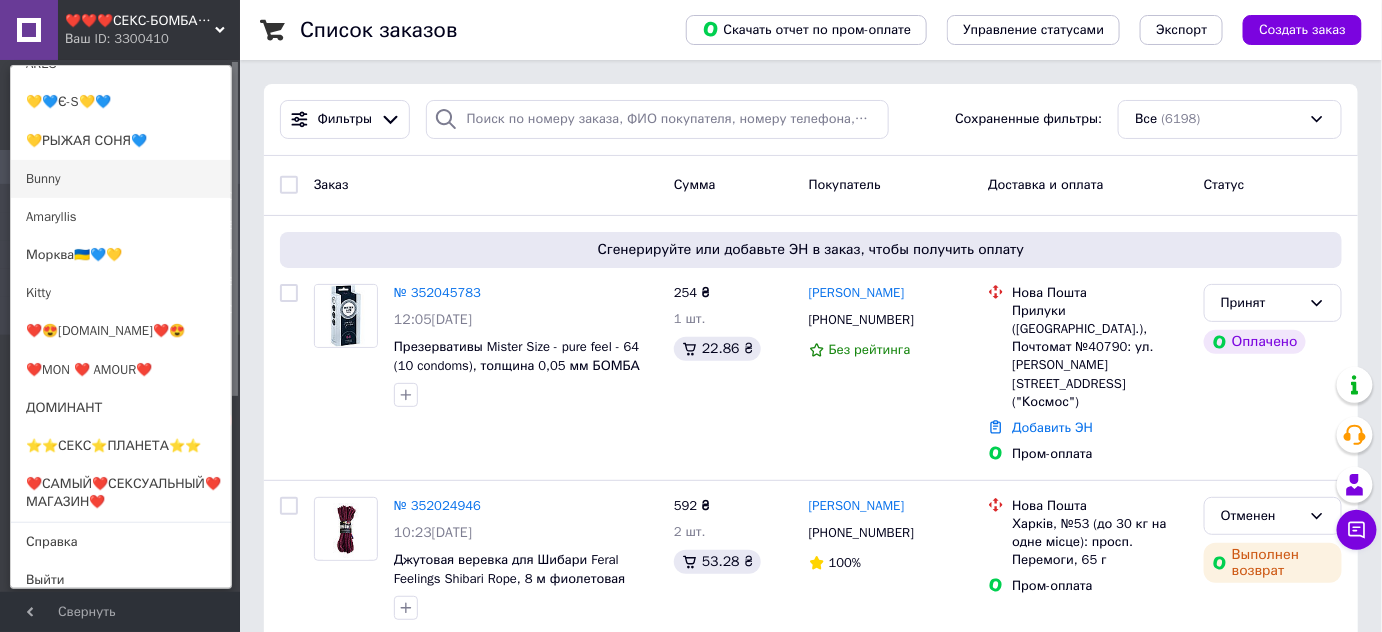 scroll, scrollTop: 241, scrollLeft: 0, axis: vertical 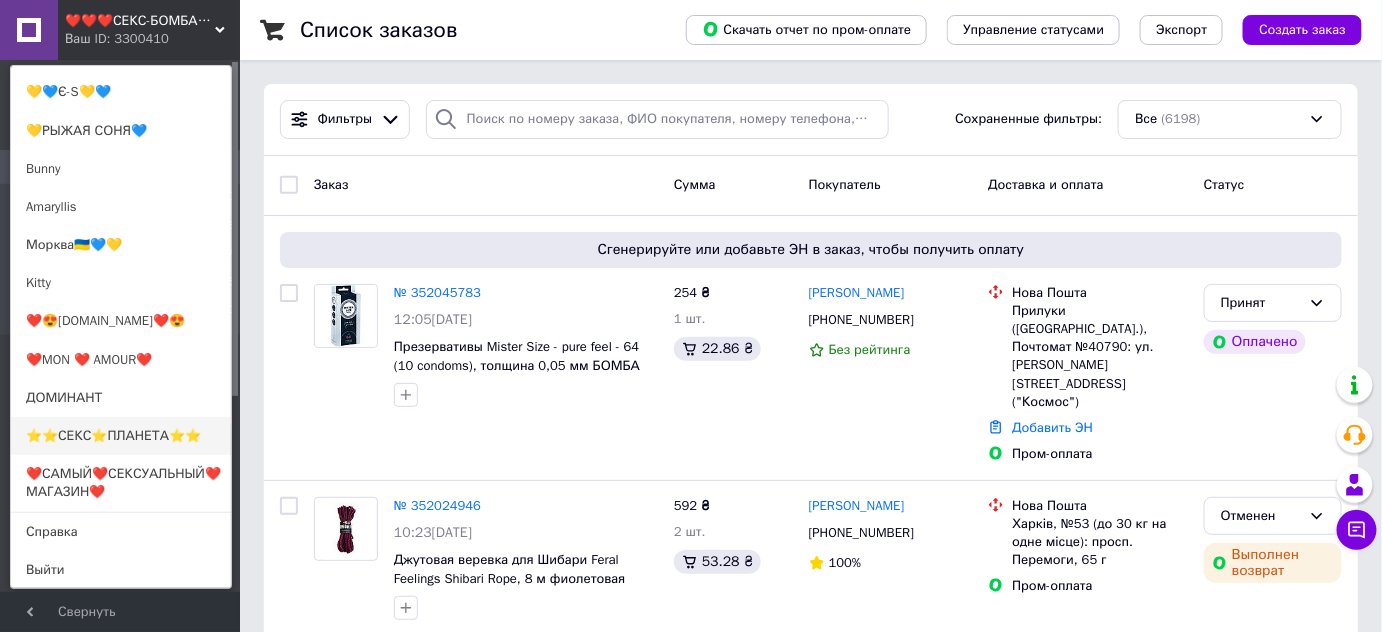 click on "⭐️⭐️СЕКС⭐️ПЛАНЕТА⭐️⭐️" at bounding box center (121, 436) 